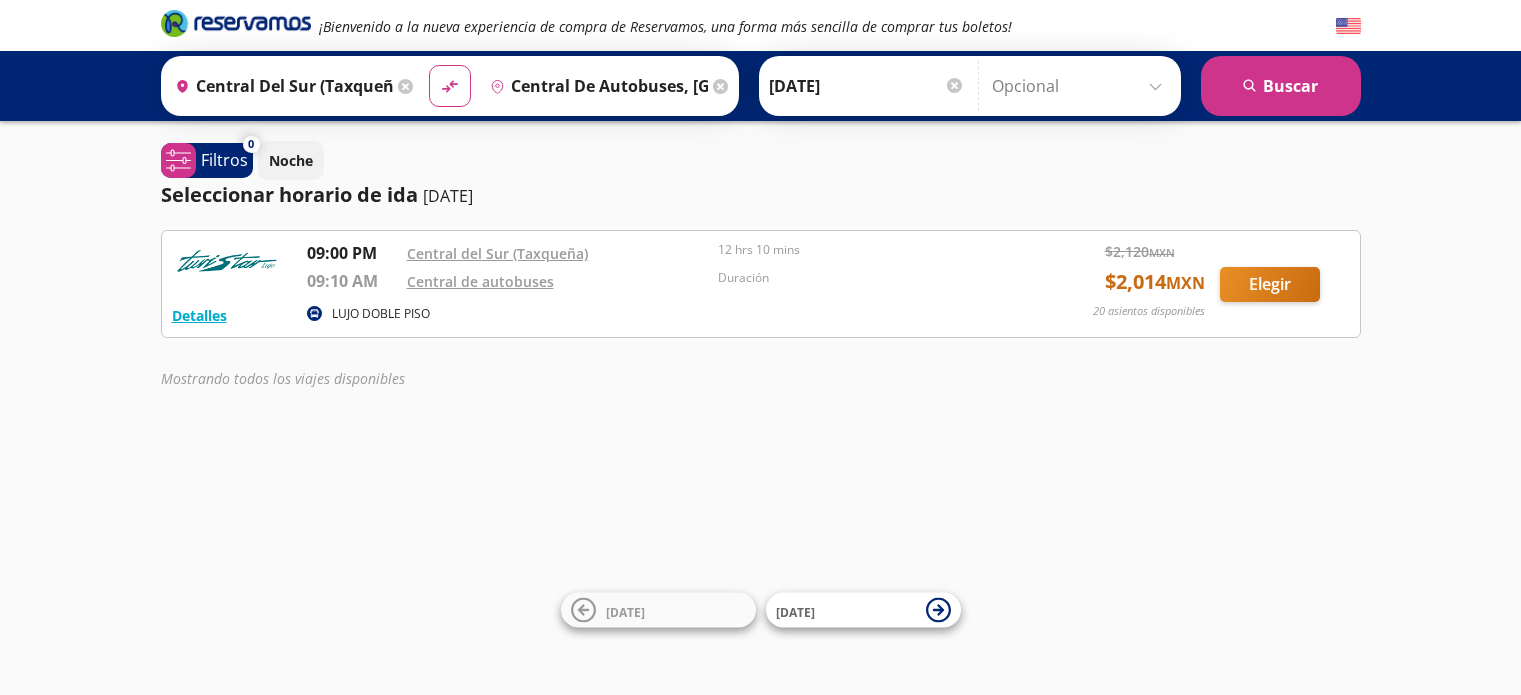 scroll, scrollTop: 0, scrollLeft: 0, axis: both 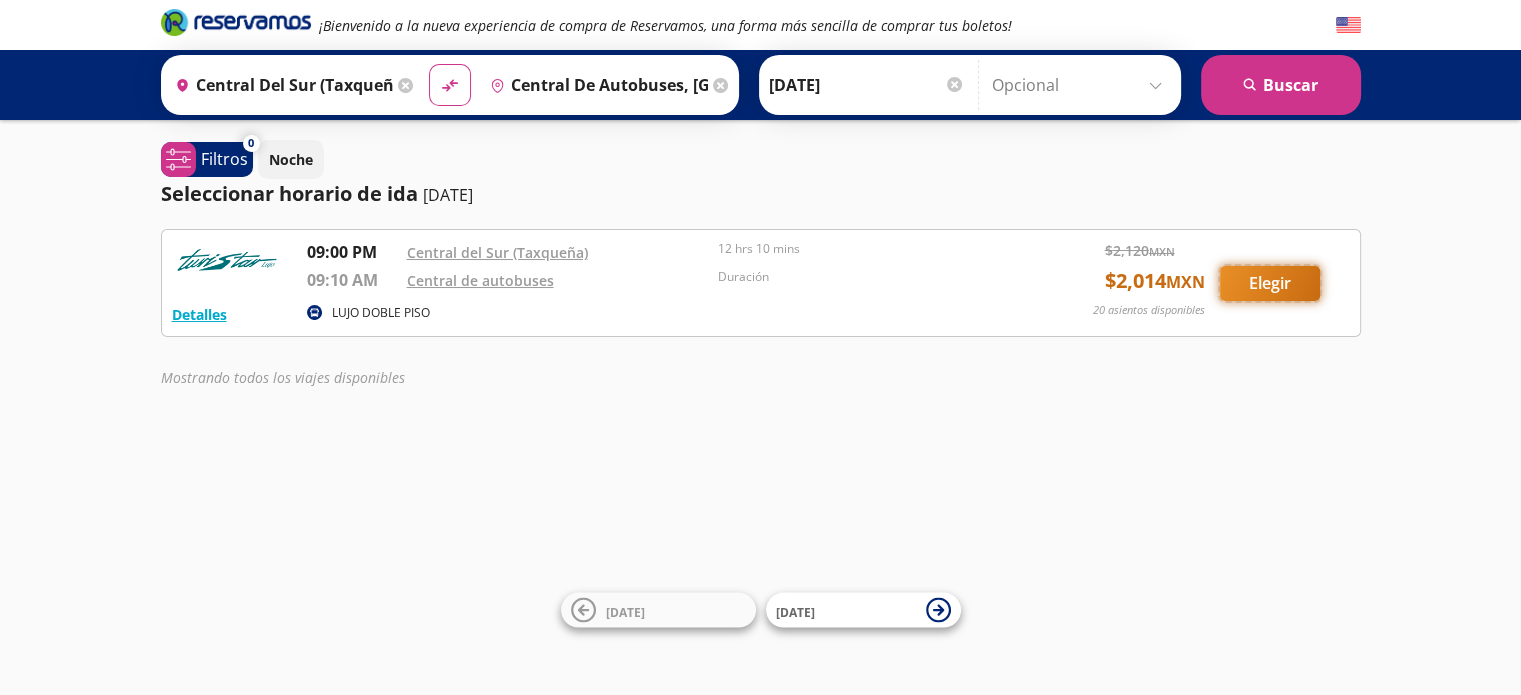 click on "Elegir" at bounding box center (1270, 283) 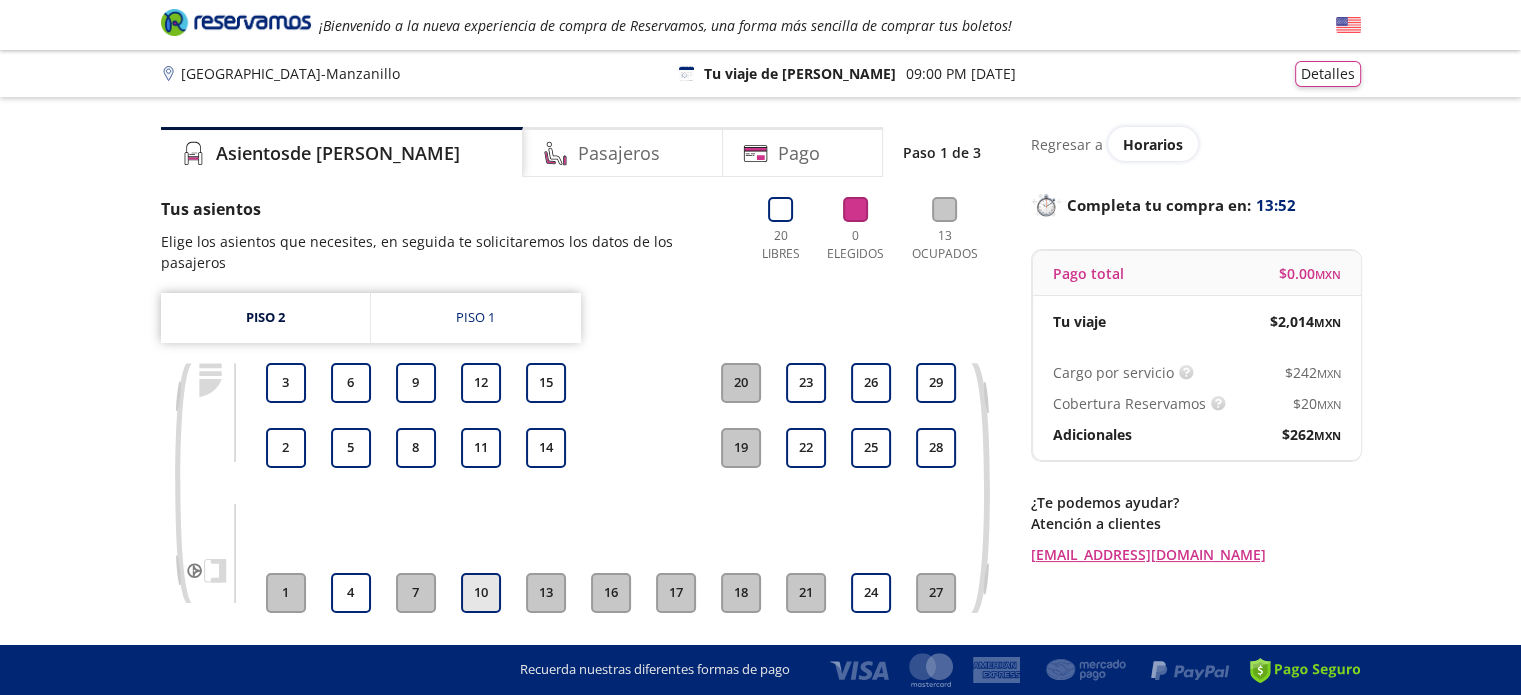 click on "10" at bounding box center [481, 593] 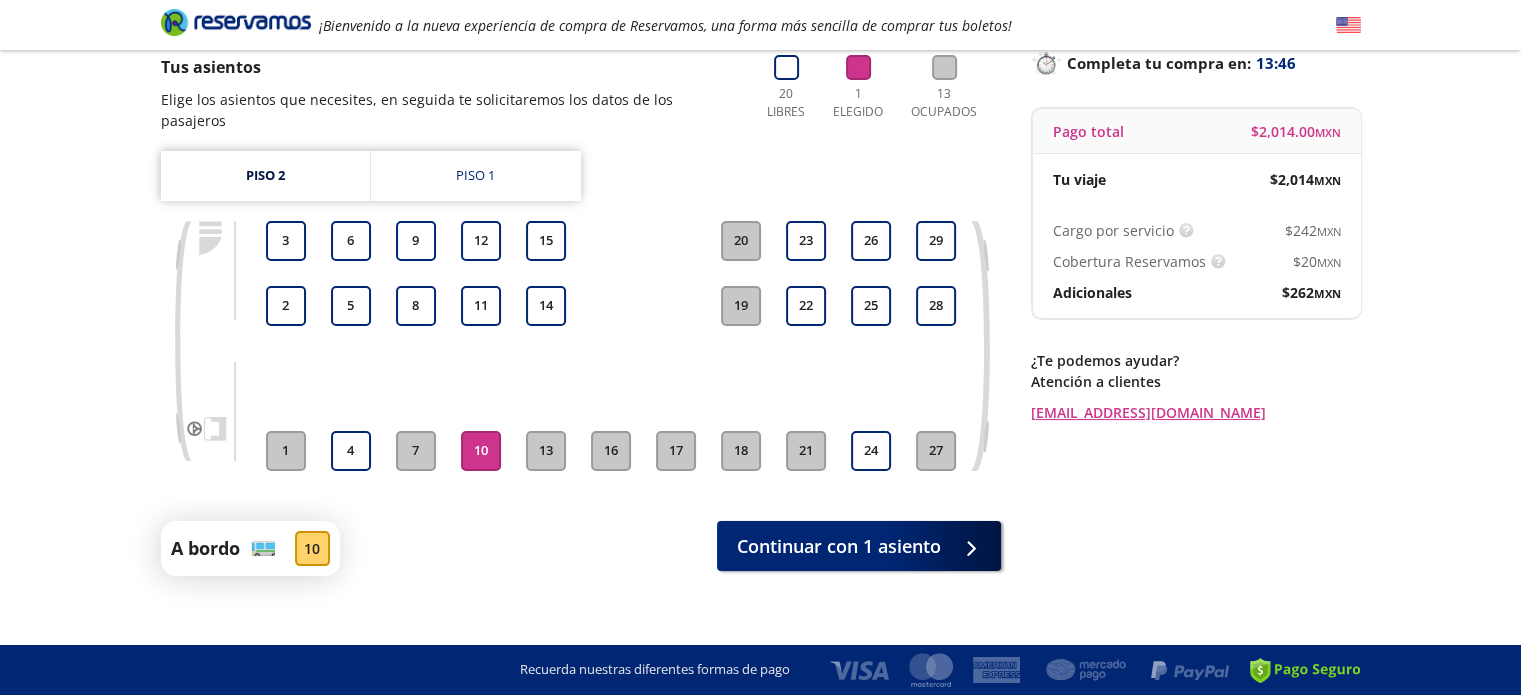 scroll, scrollTop: 143, scrollLeft: 0, axis: vertical 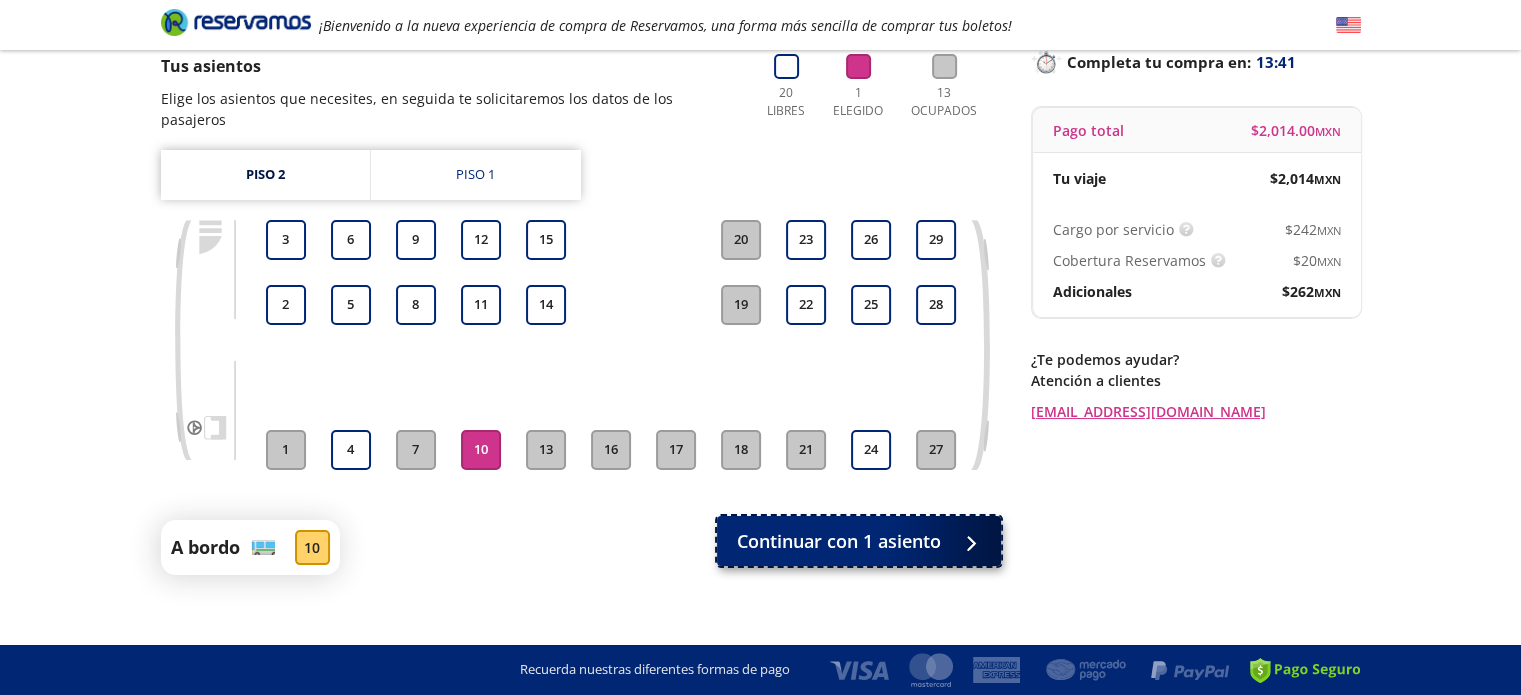 click on "Continuar con 1 asiento" at bounding box center [839, 541] 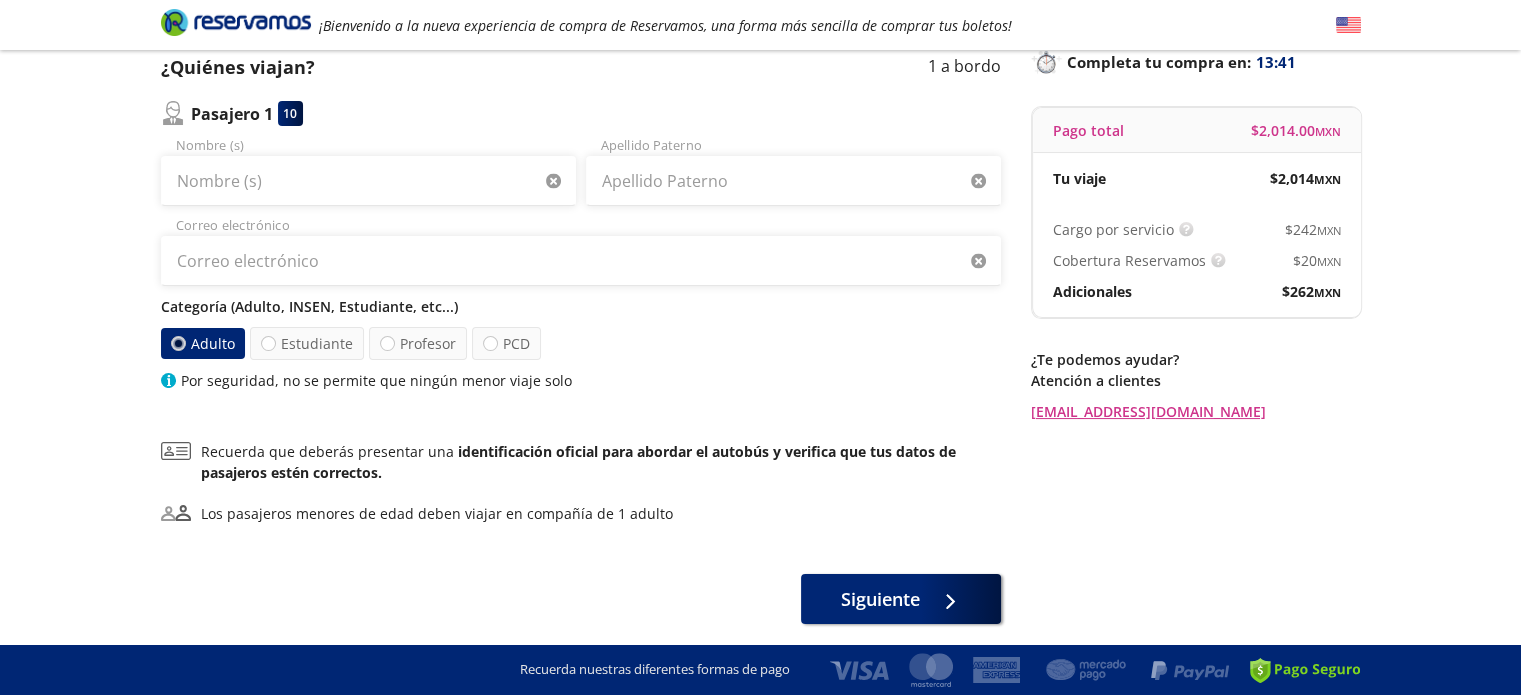 scroll, scrollTop: 0, scrollLeft: 0, axis: both 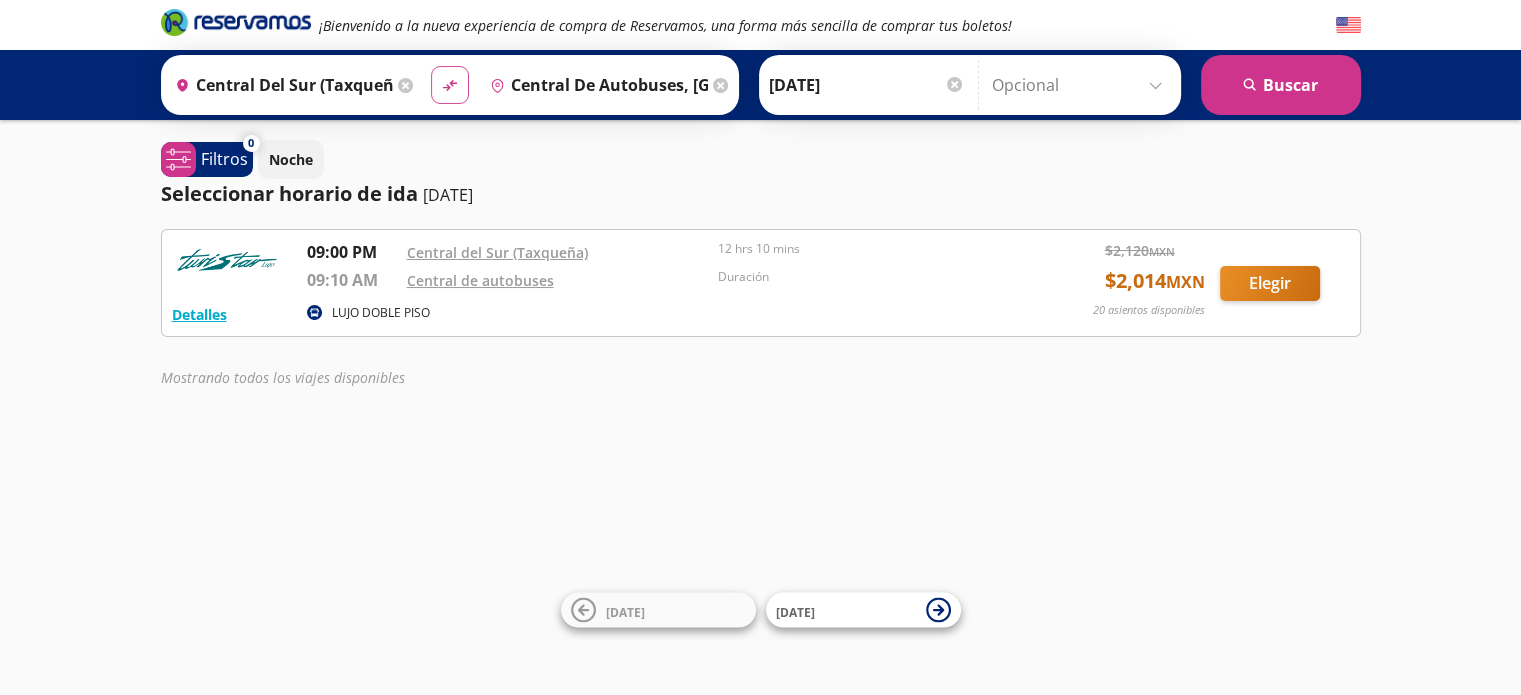 click on "material-symbols:compare-arrows-rounded" 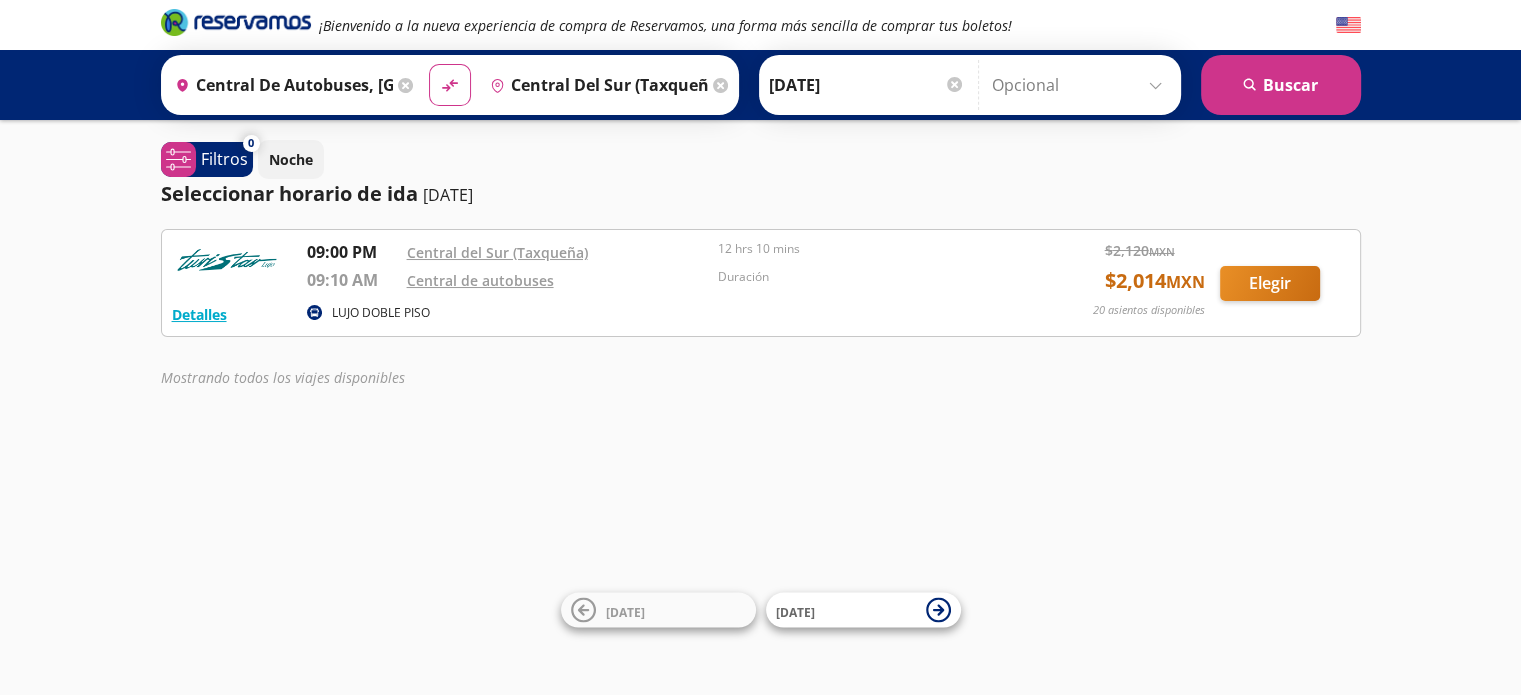 click on "12-Jul-25" at bounding box center [867, 85] 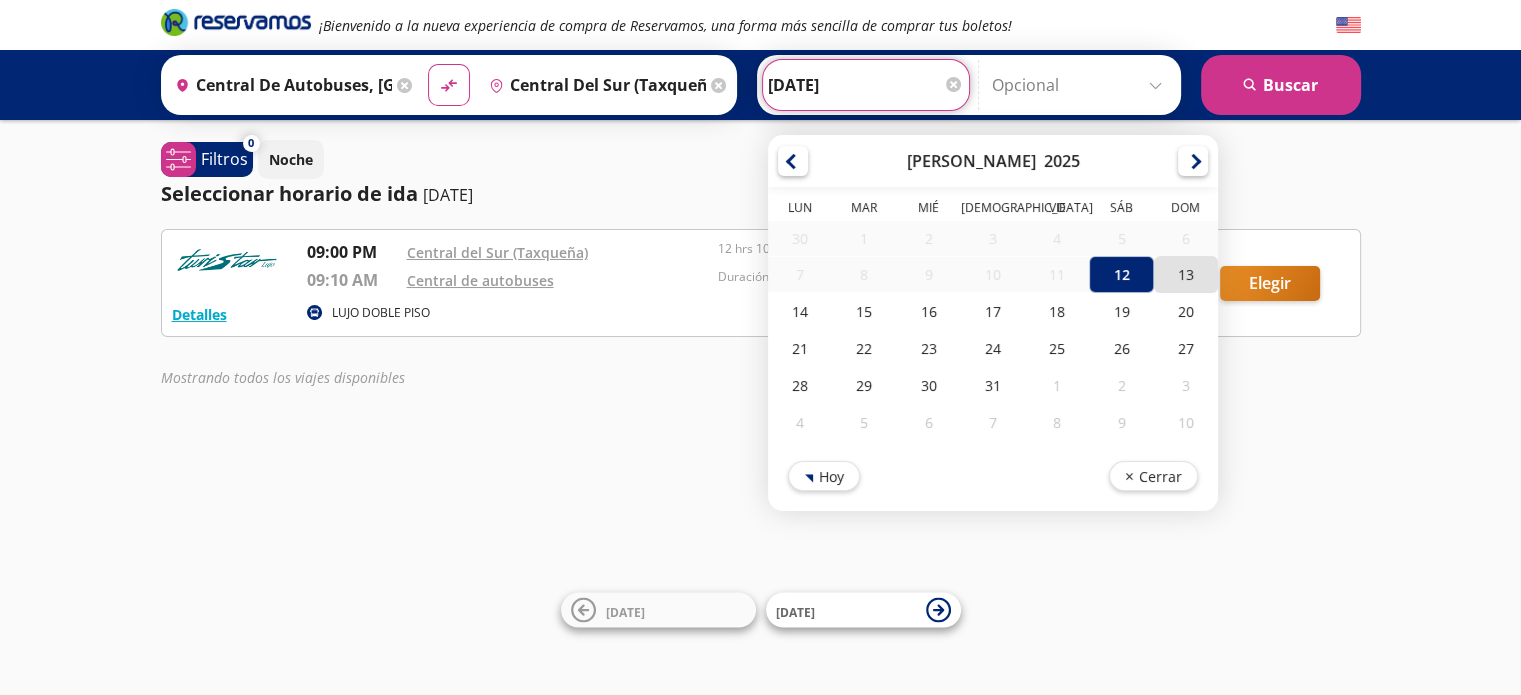 click on "13" at bounding box center (1185, 274) 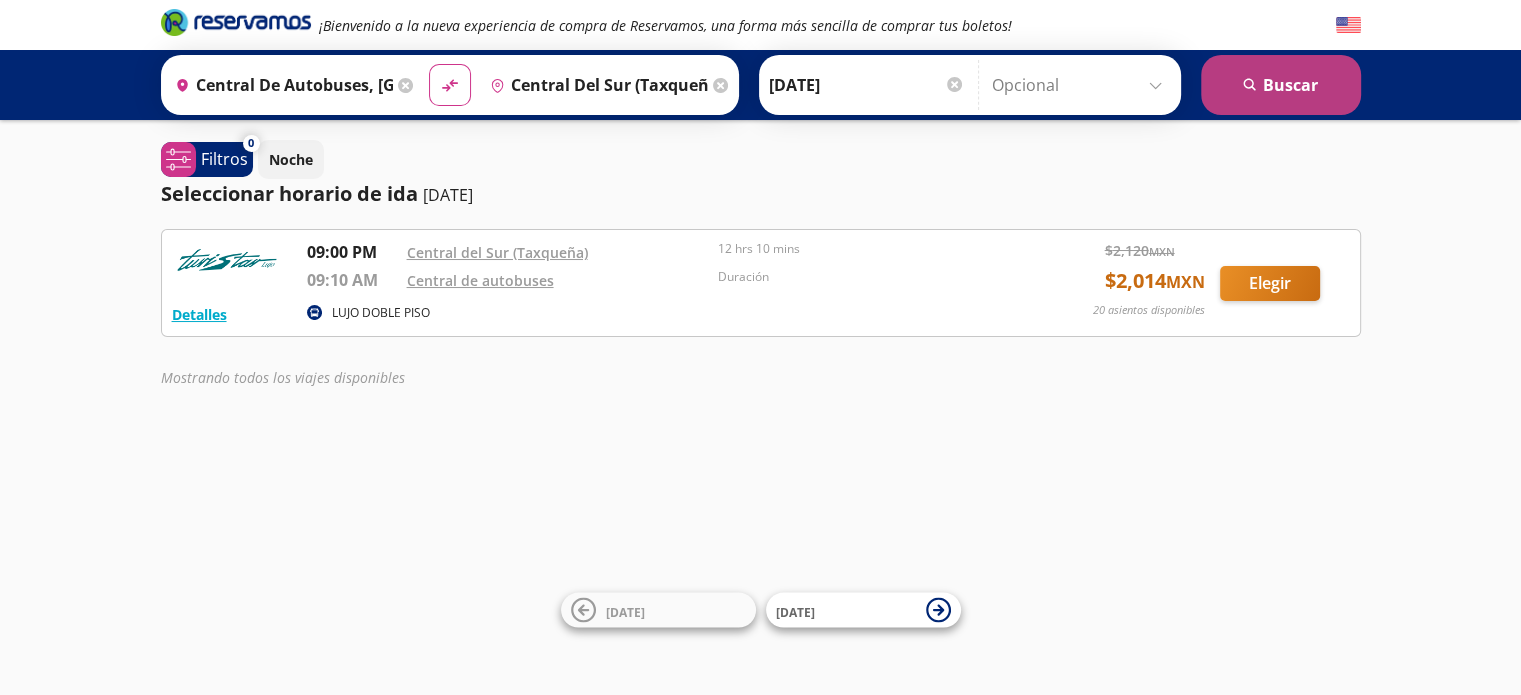 click on "search
Buscar" at bounding box center [1281, 85] 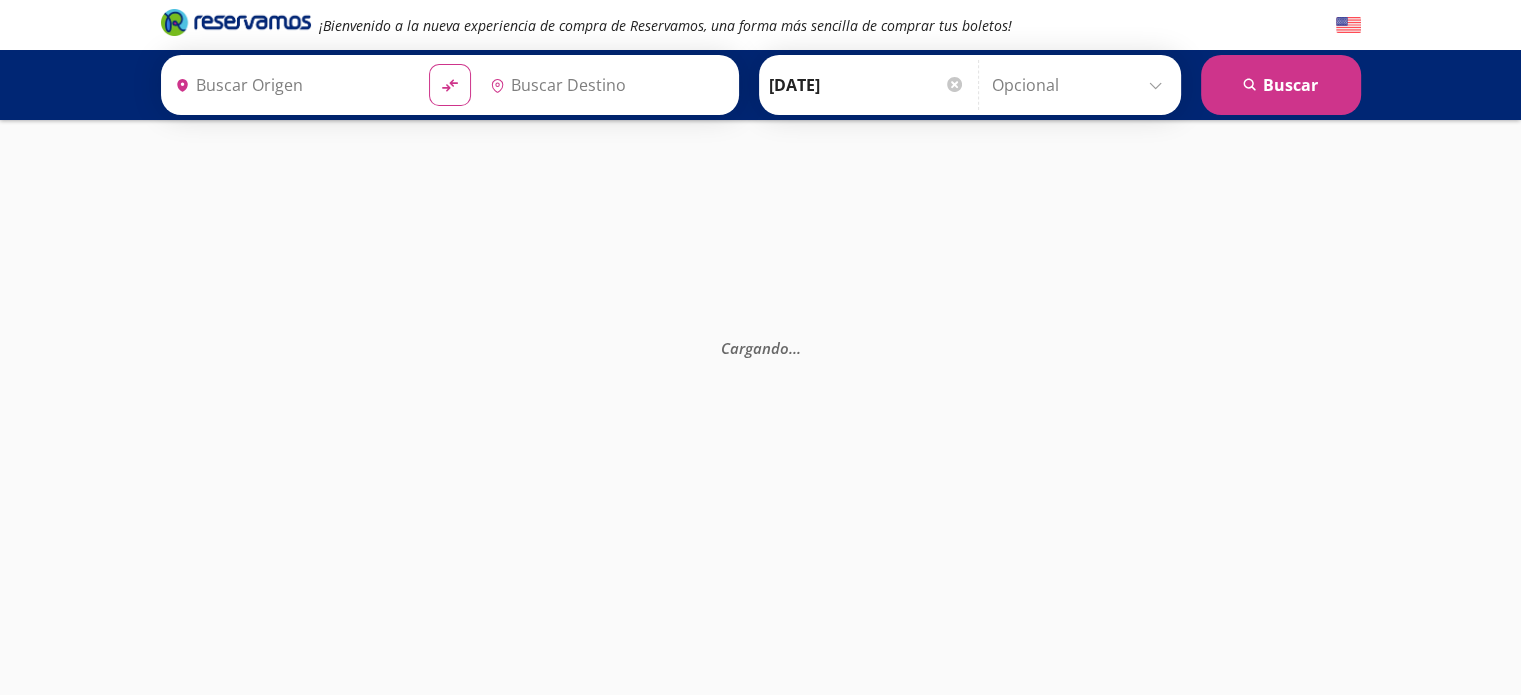 type on "Central del Sur (taxqueña), Distrito Federal" 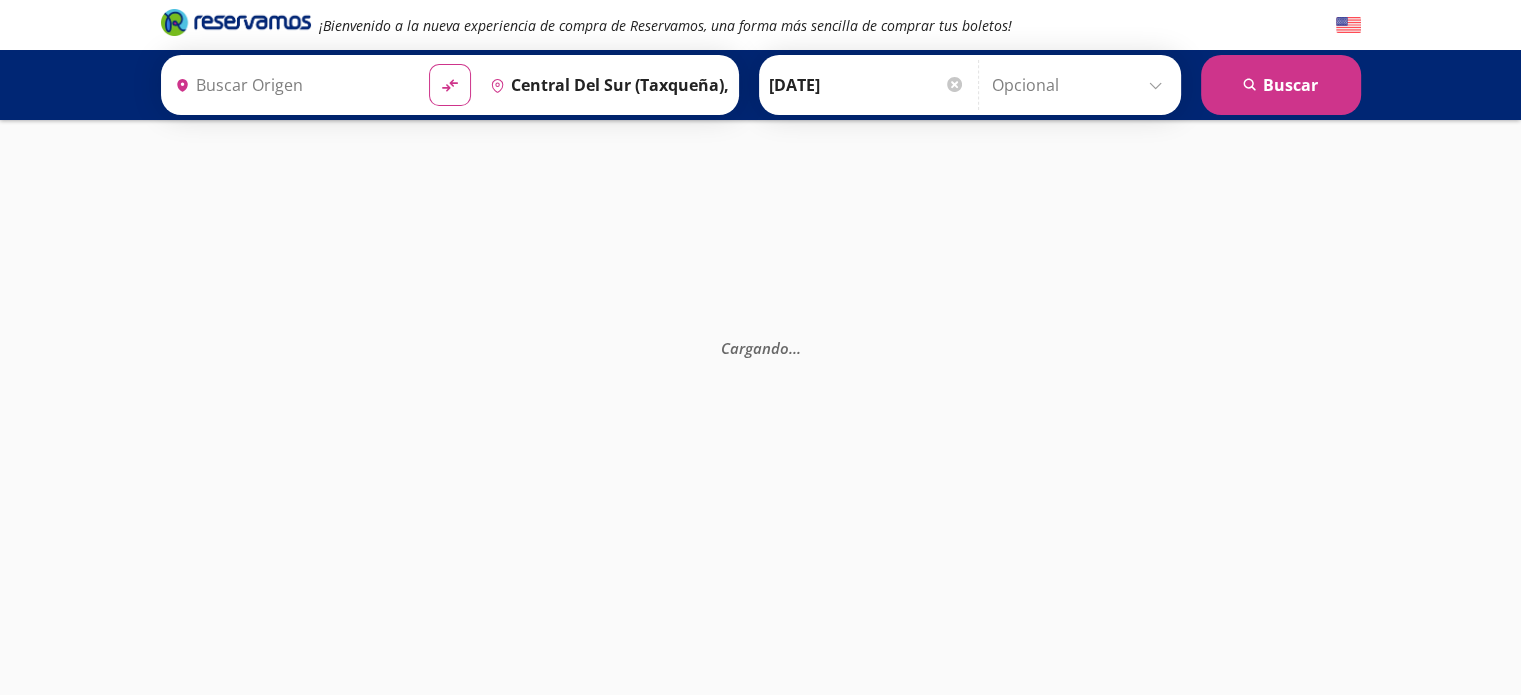 type on "Central de Autobuses, Colima" 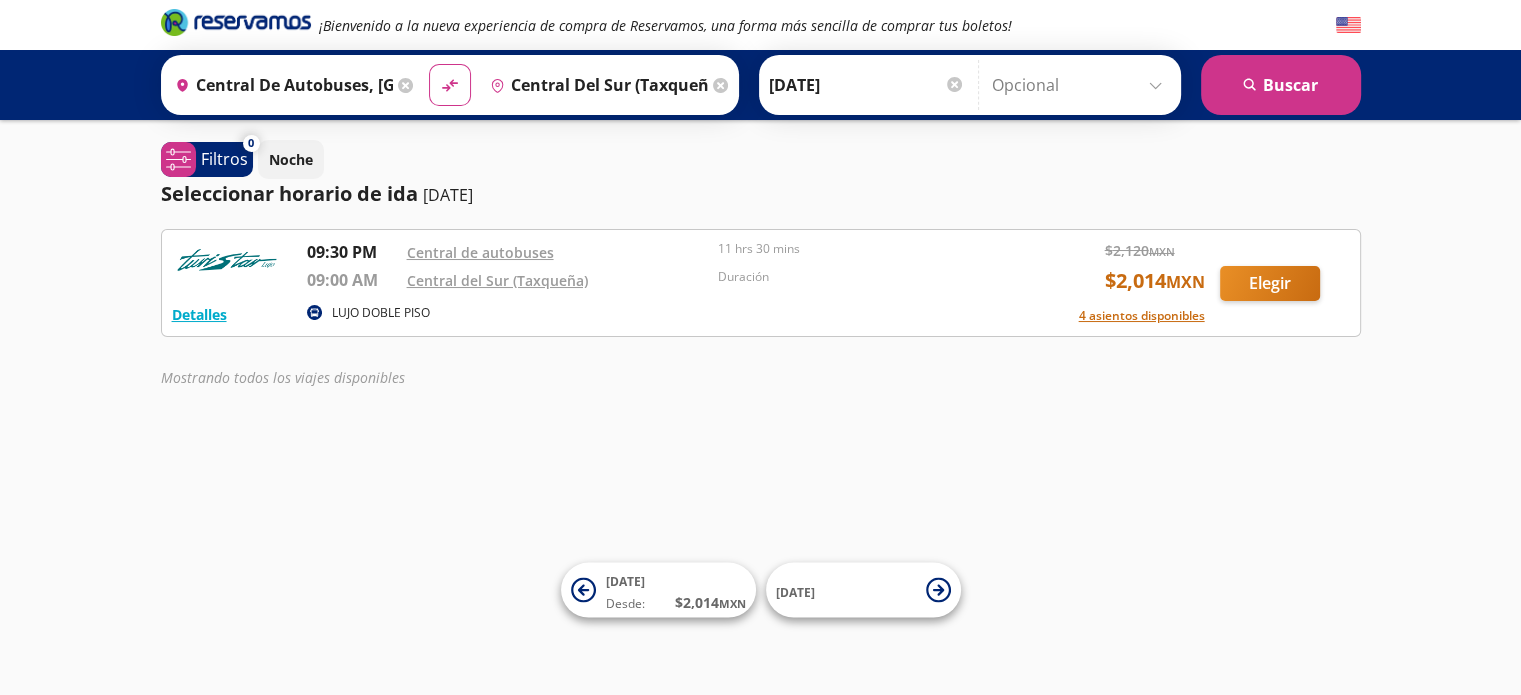 click 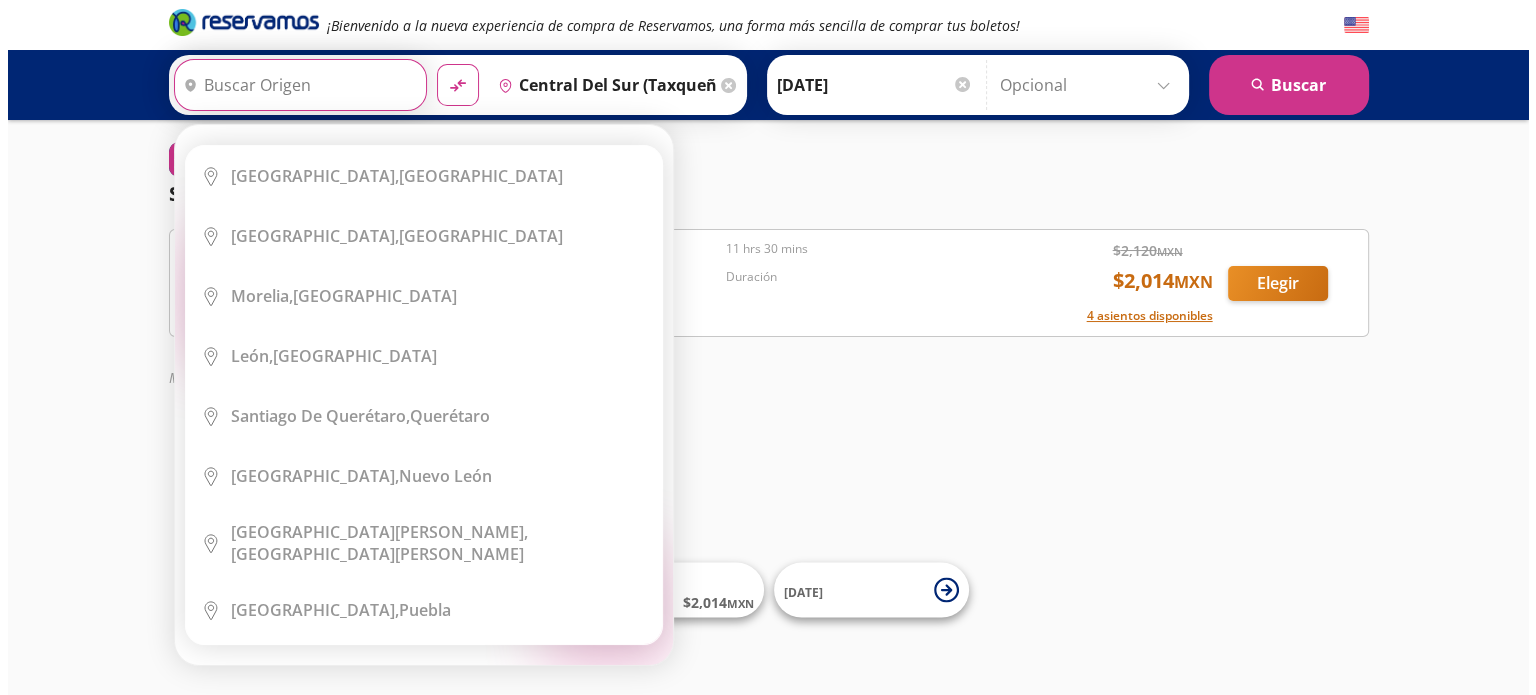 scroll, scrollTop: 0, scrollLeft: 0, axis: both 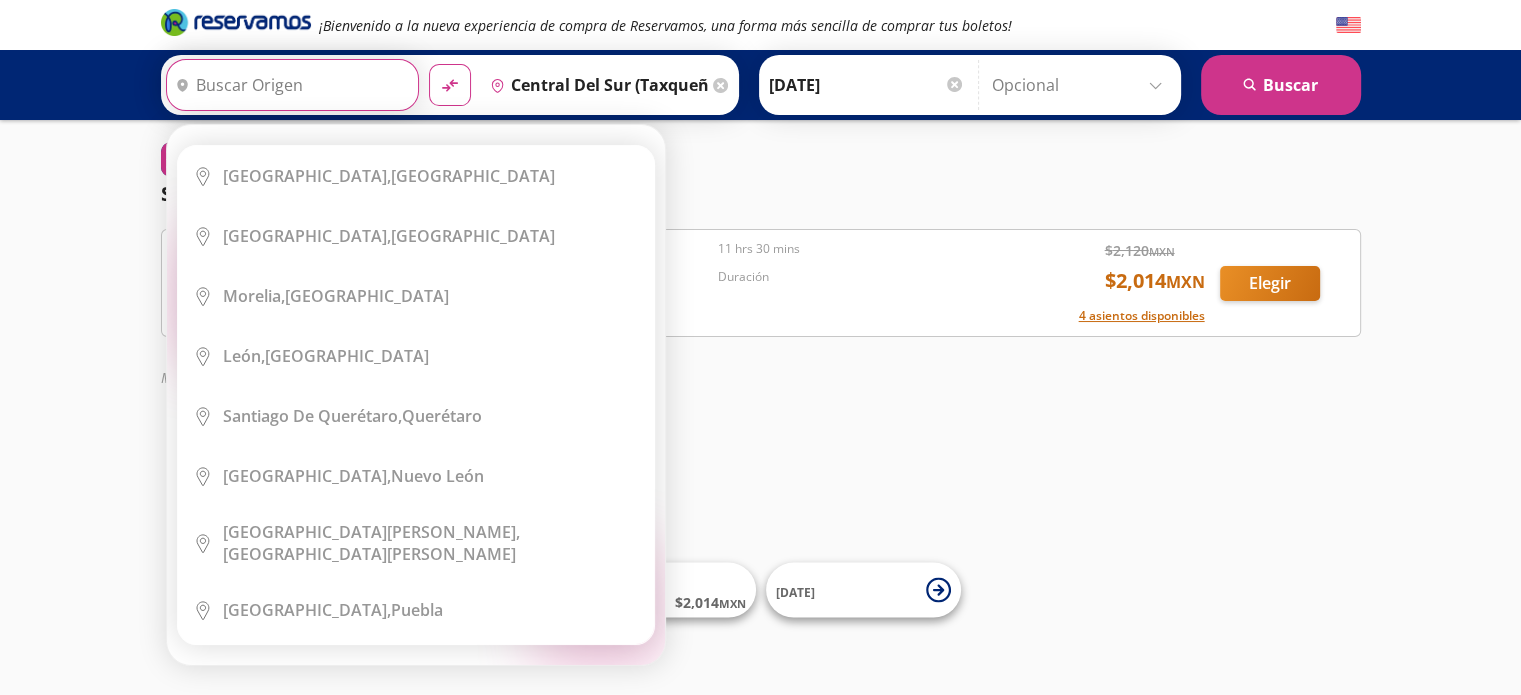 type 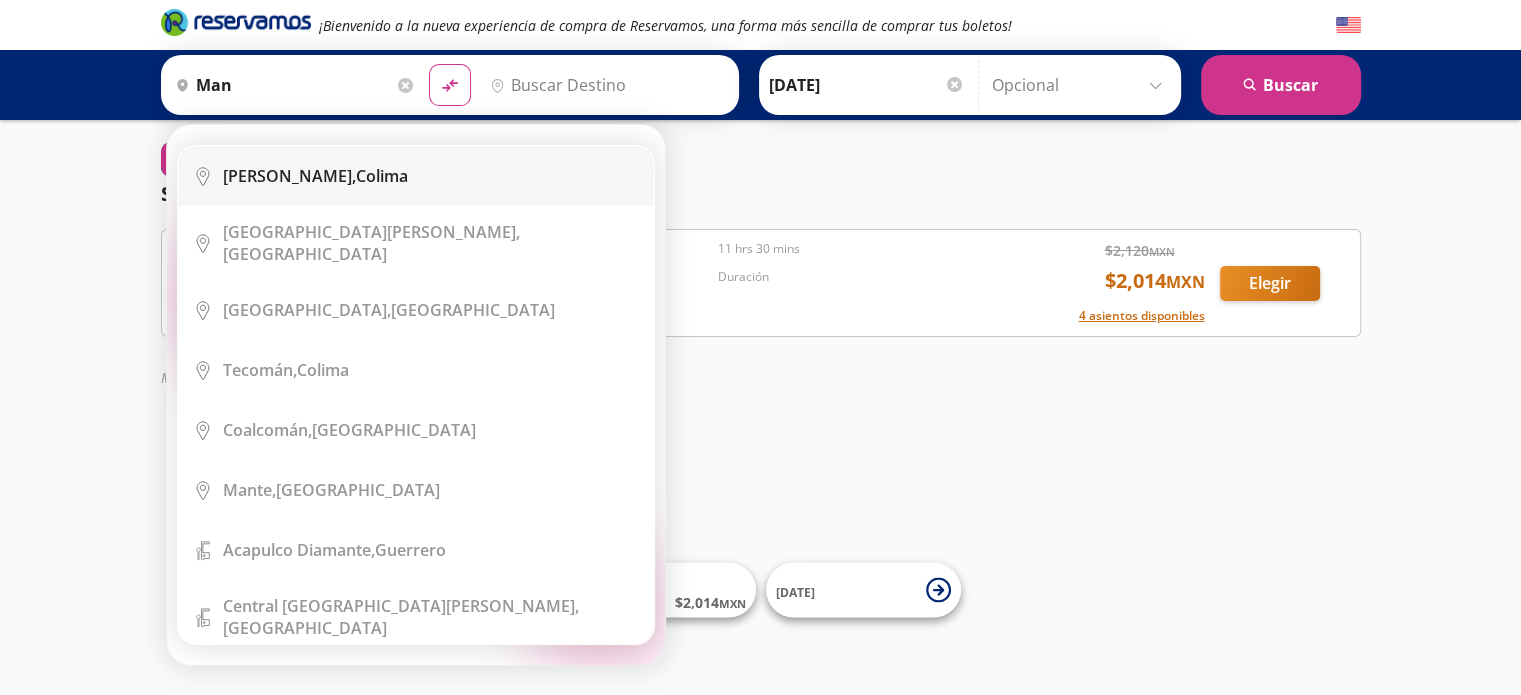 click on "Manzanillo,  Colima" at bounding box center (315, 176) 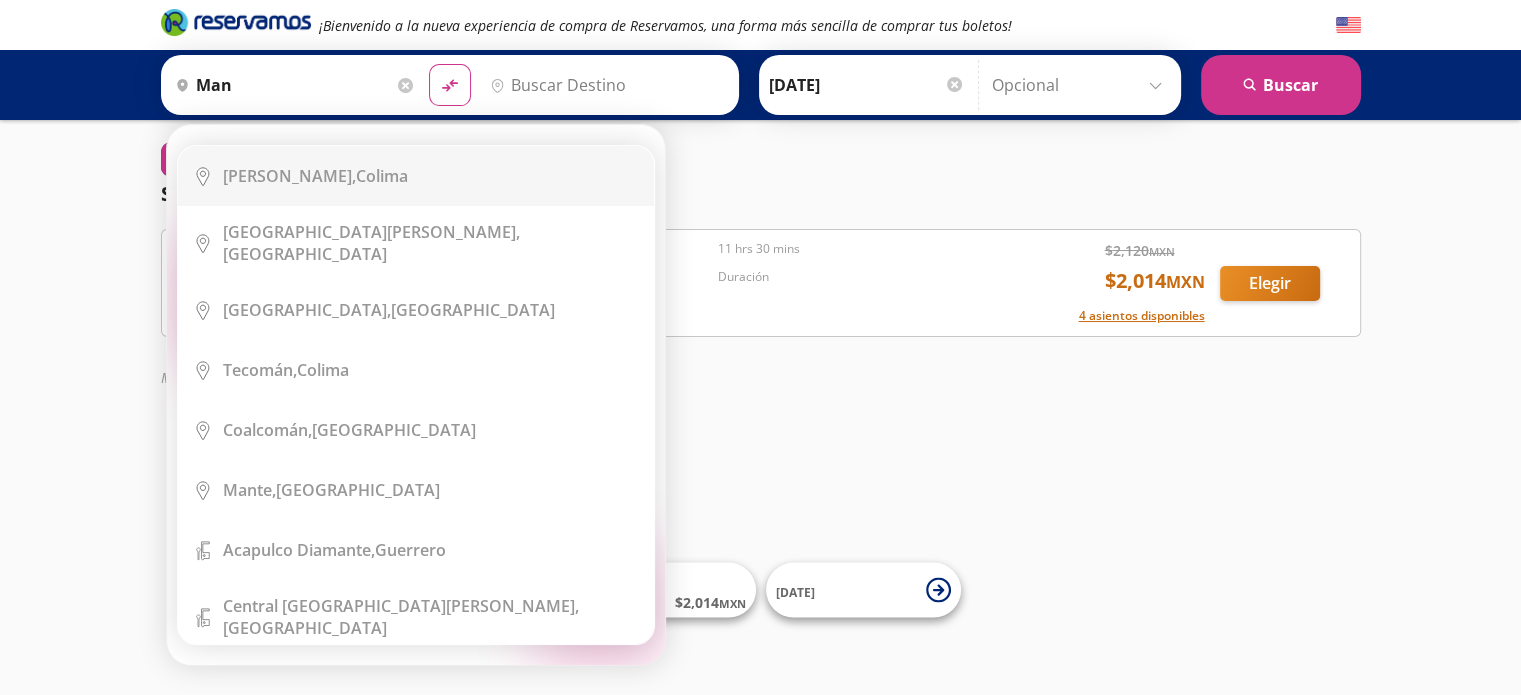 type on "Manzanillo, Colima" 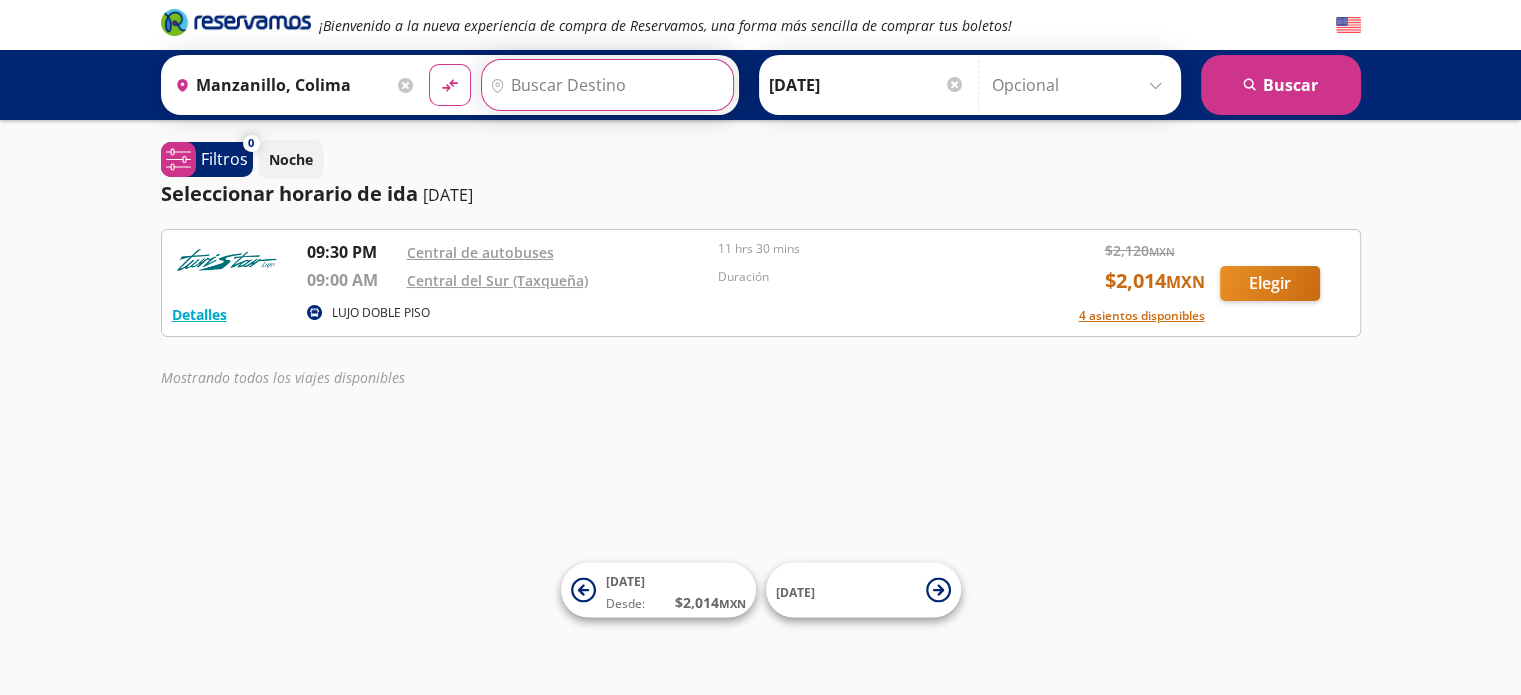 click on "Destino" at bounding box center (605, 85) 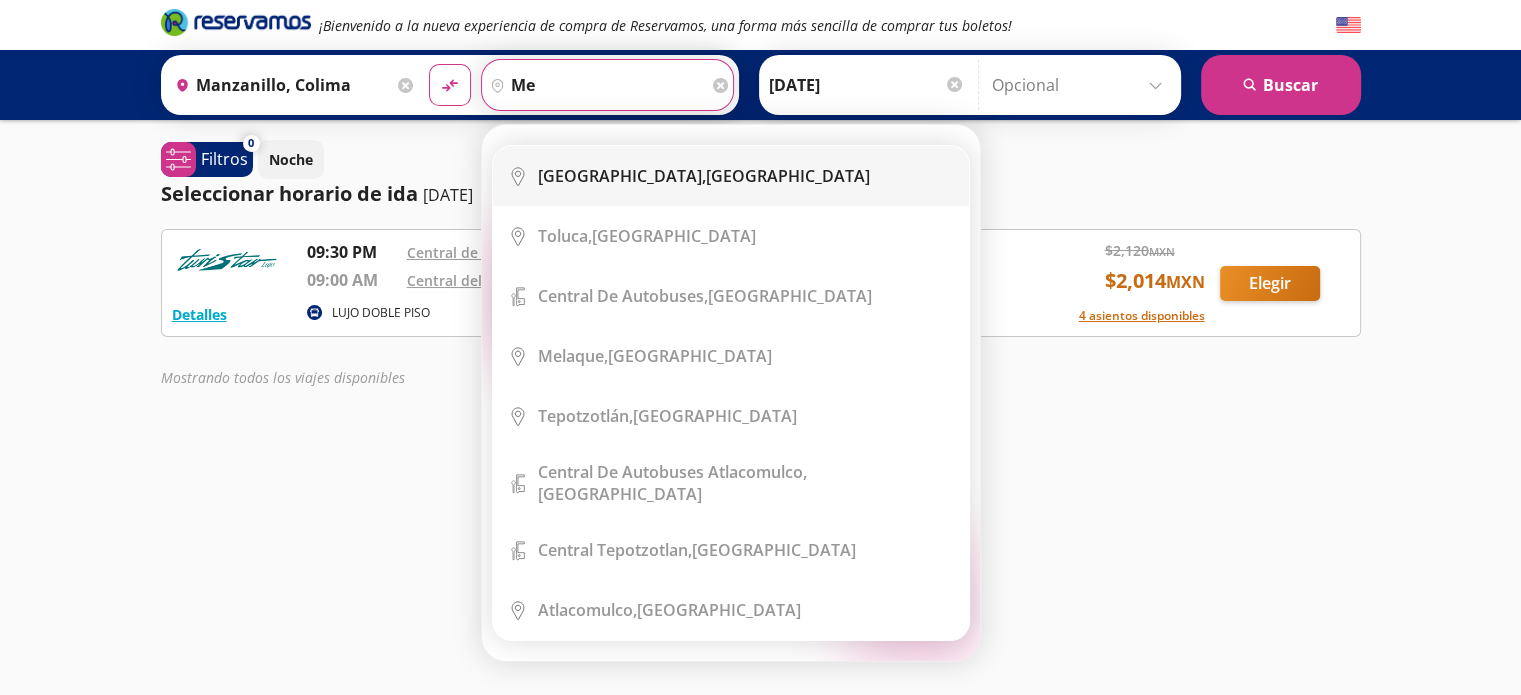 click on "Ciudad de México," at bounding box center (622, 176) 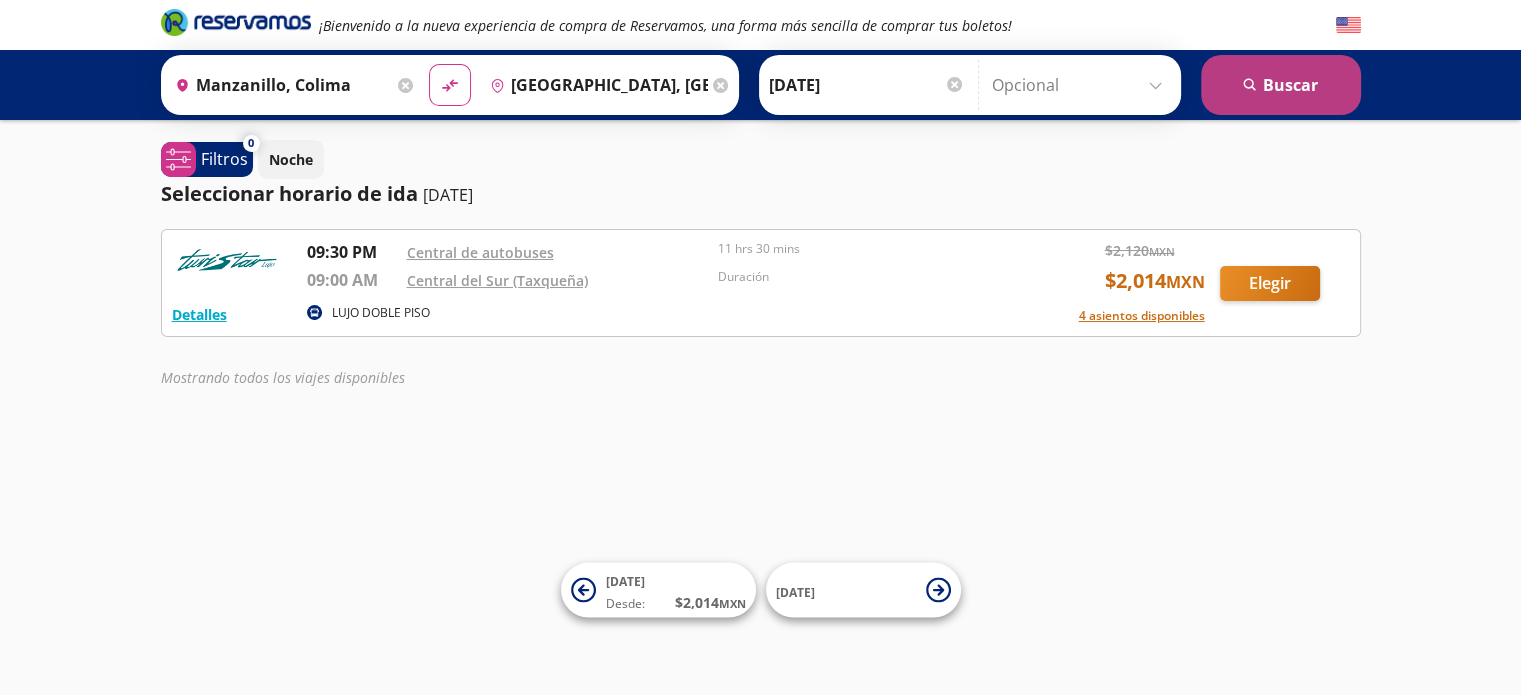 click on "search
Buscar" at bounding box center (1281, 85) 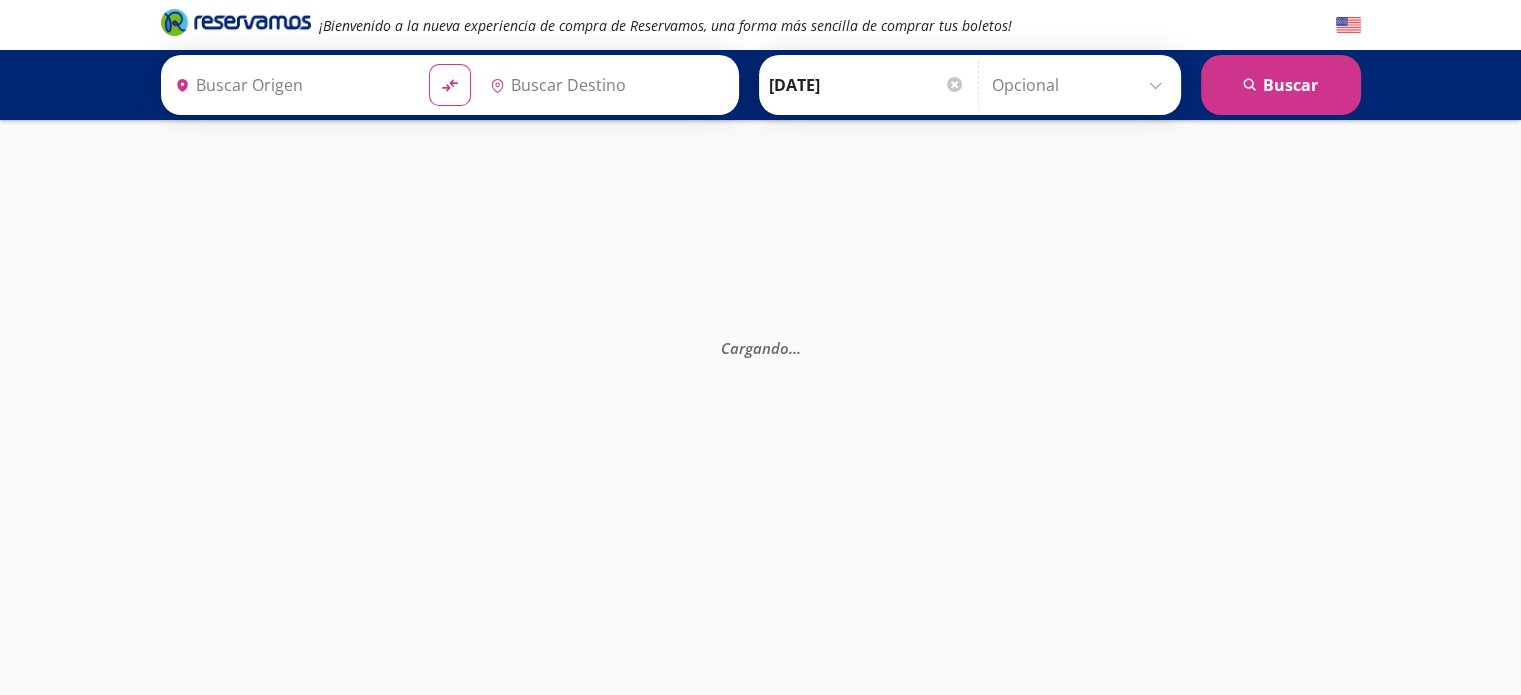 type on "[GEOGRAPHIC_DATA], [GEOGRAPHIC_DATA]" 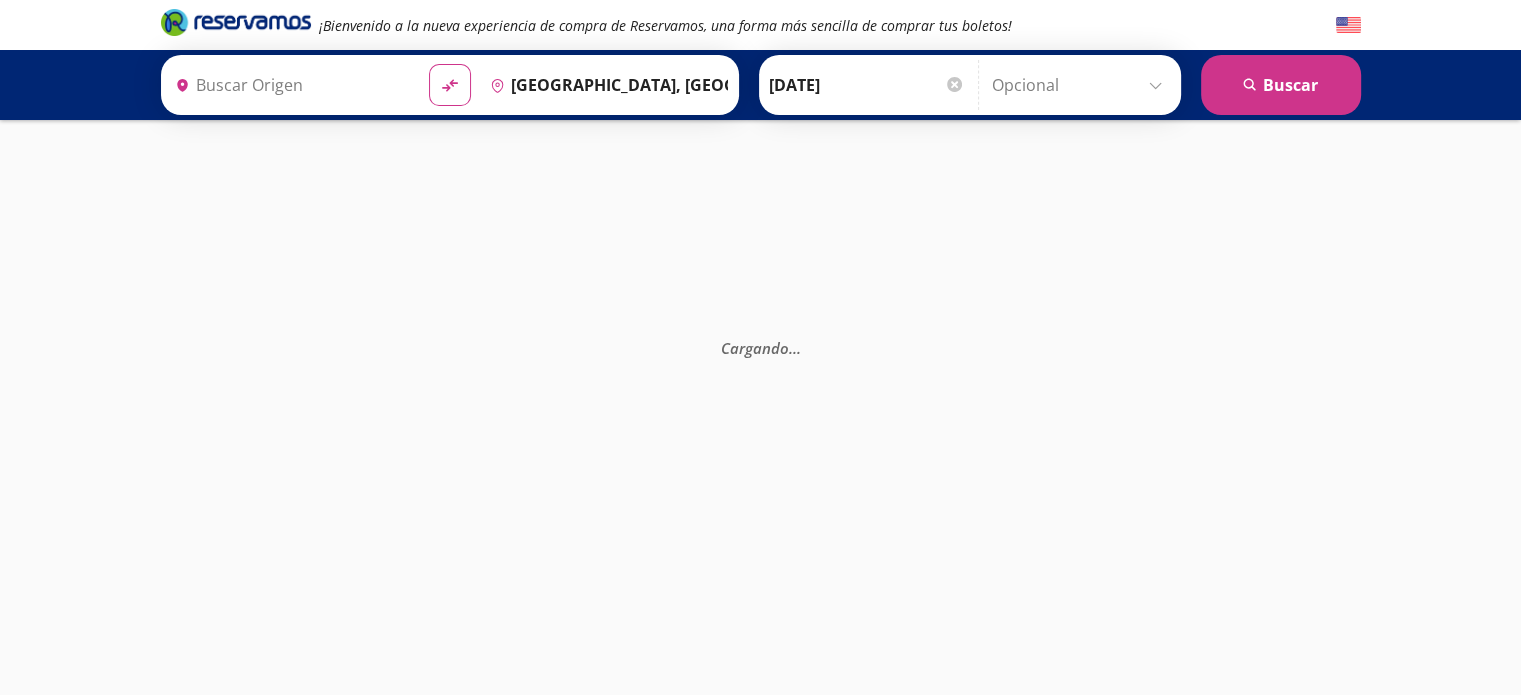 type on "Manzanillo, Colima" 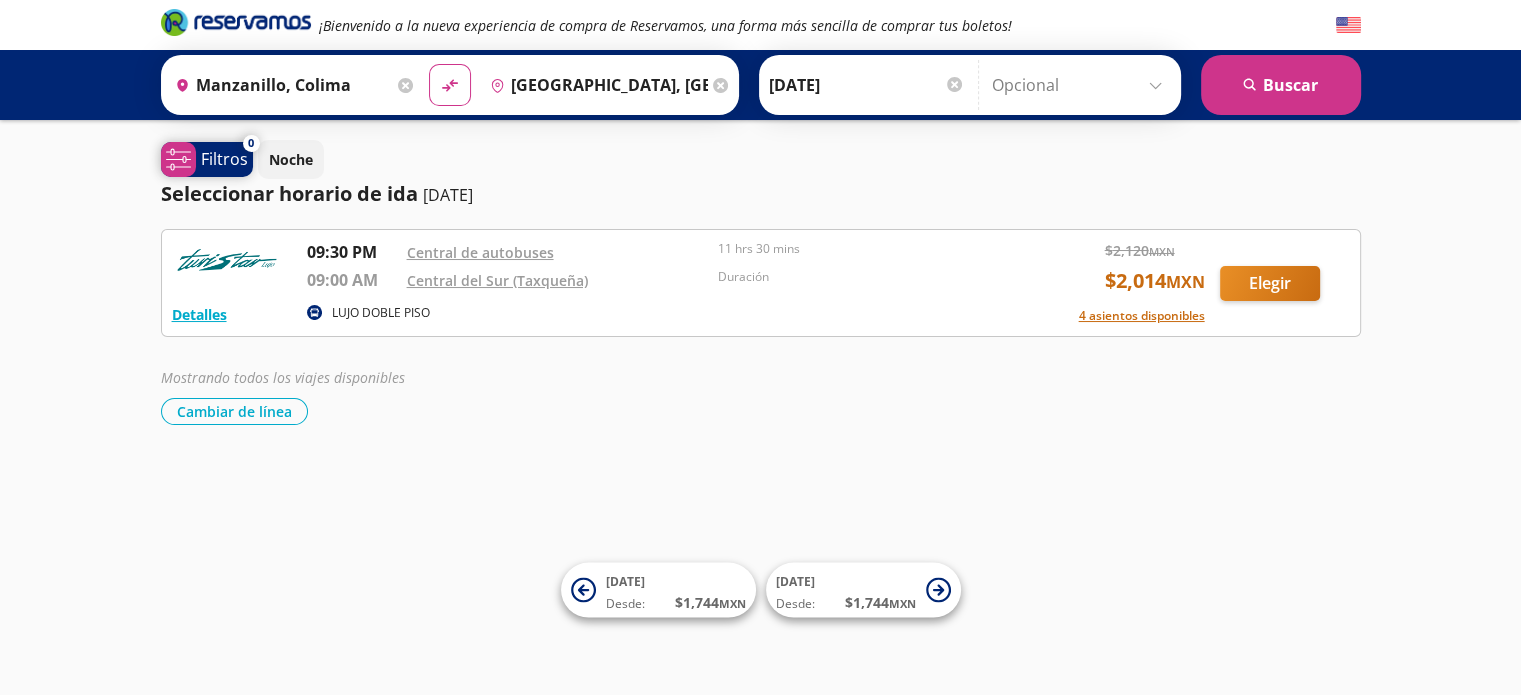 click on "Filtros" at bounding box center (224, 159) 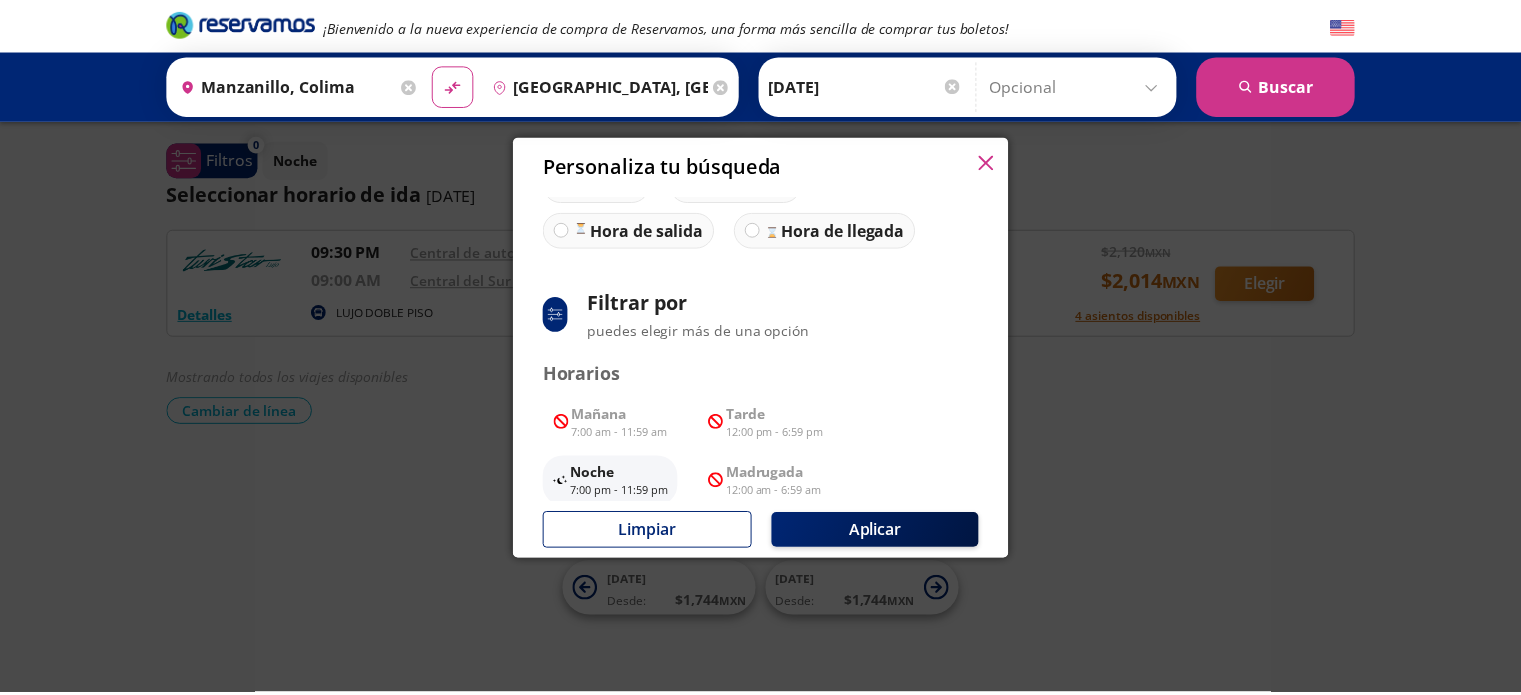 scroll, scrollTop: 188, scrollLeft: 0, axis: vertical 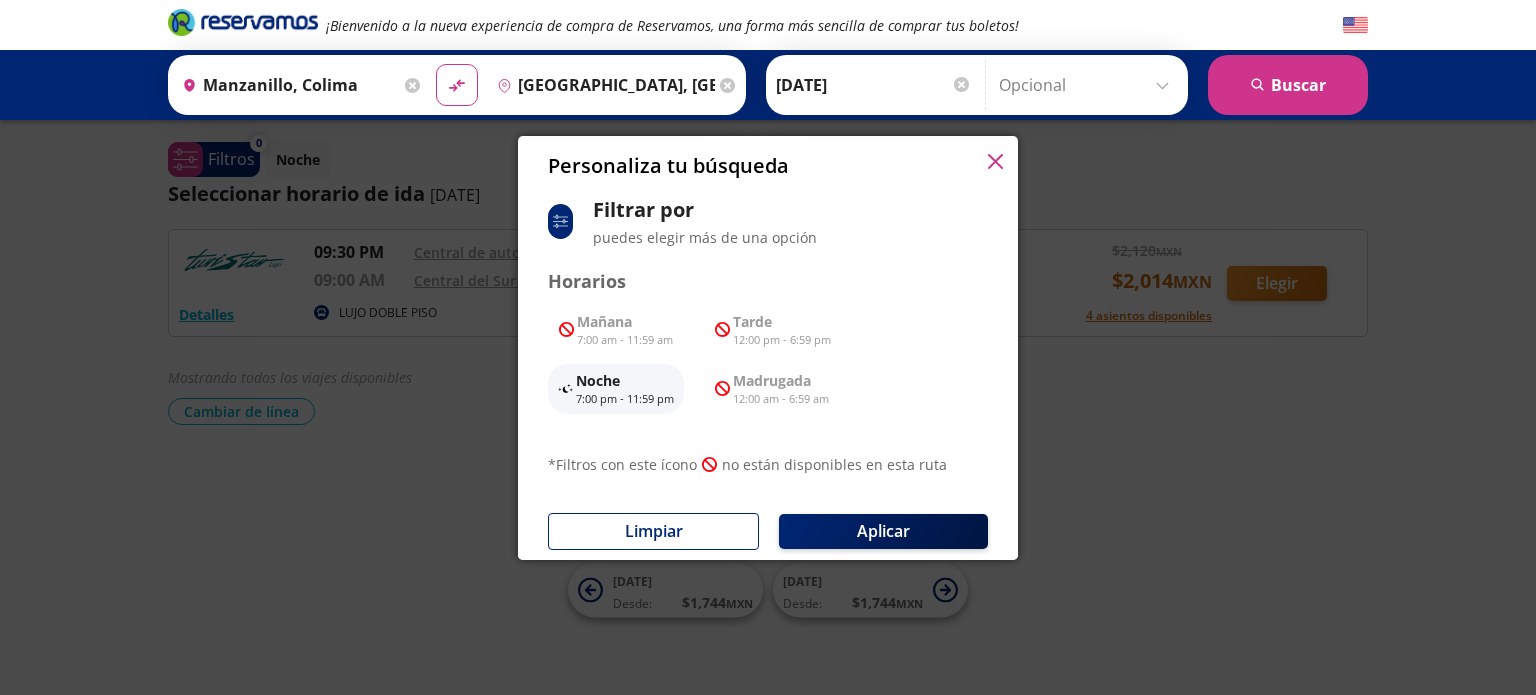 click 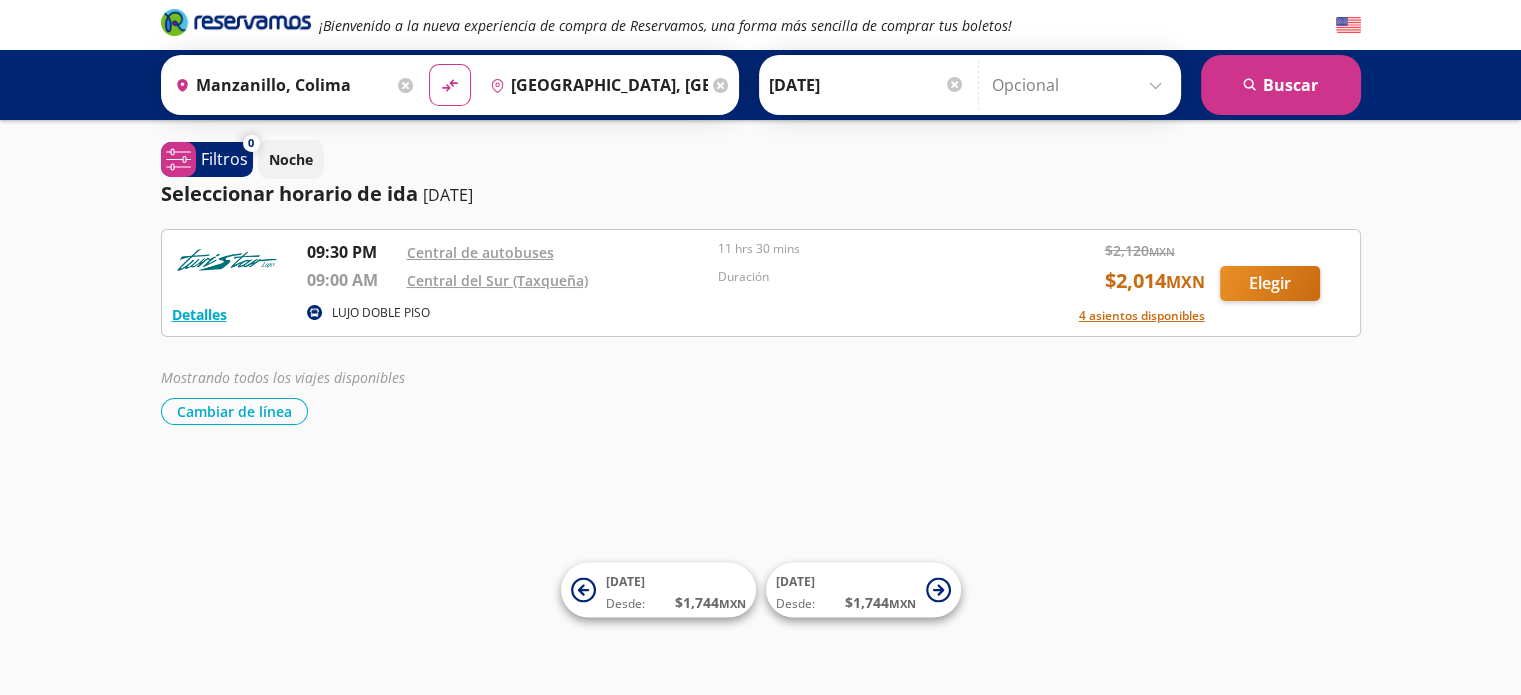 click on "Seleccionar horario de ida  13-jul-25" at bounding box center (761, 194) 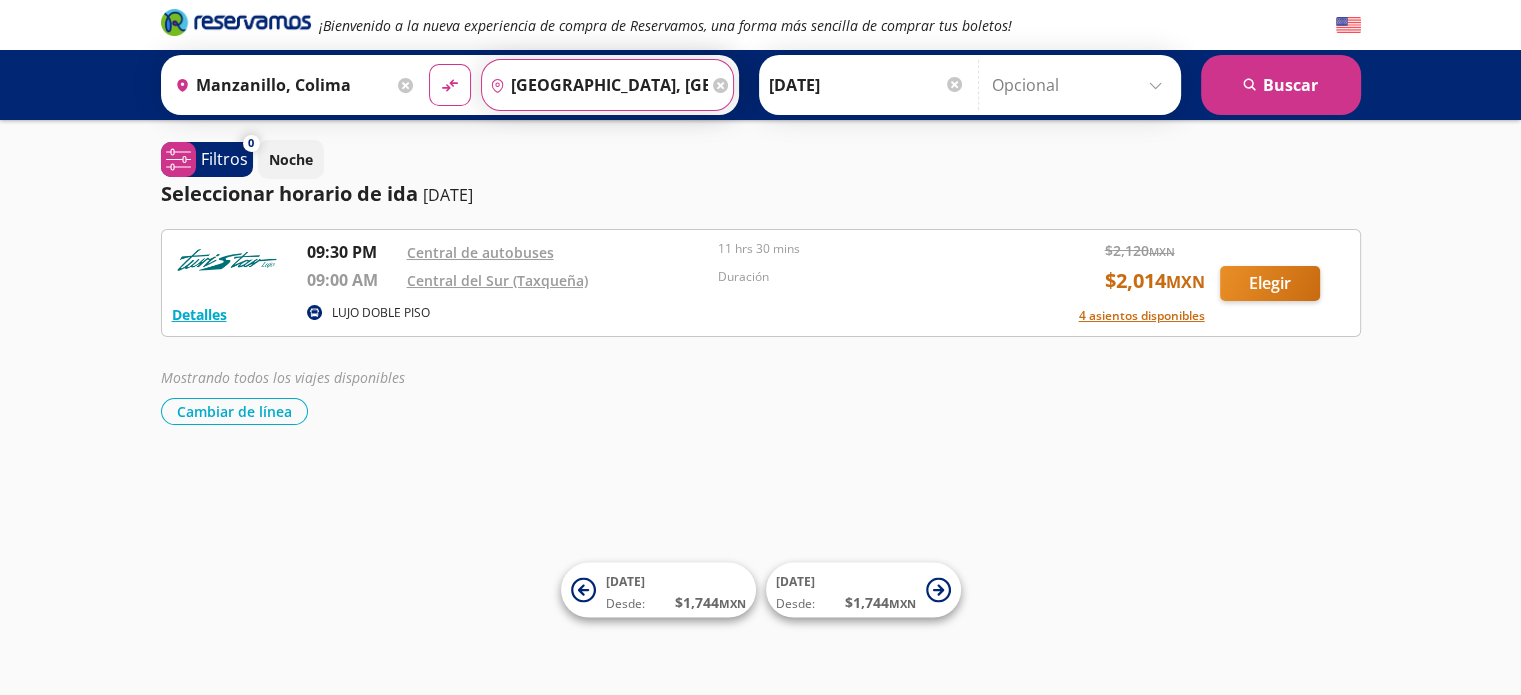click on "[GEOGRAPHIC_DATA], [GEOGRAPHIC_DATA]" at bounding box center (595, 85) 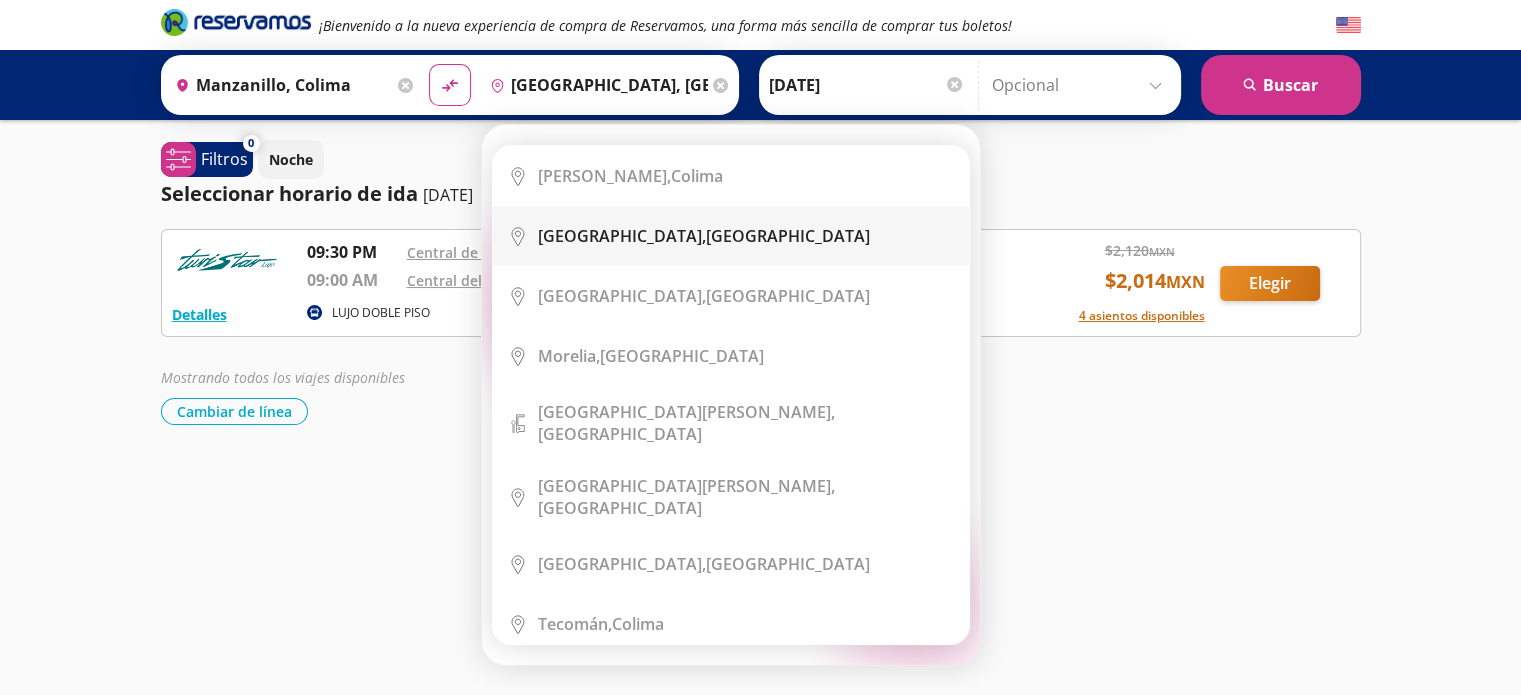 click on "Guadalajara," at bounding box center (622, 236) 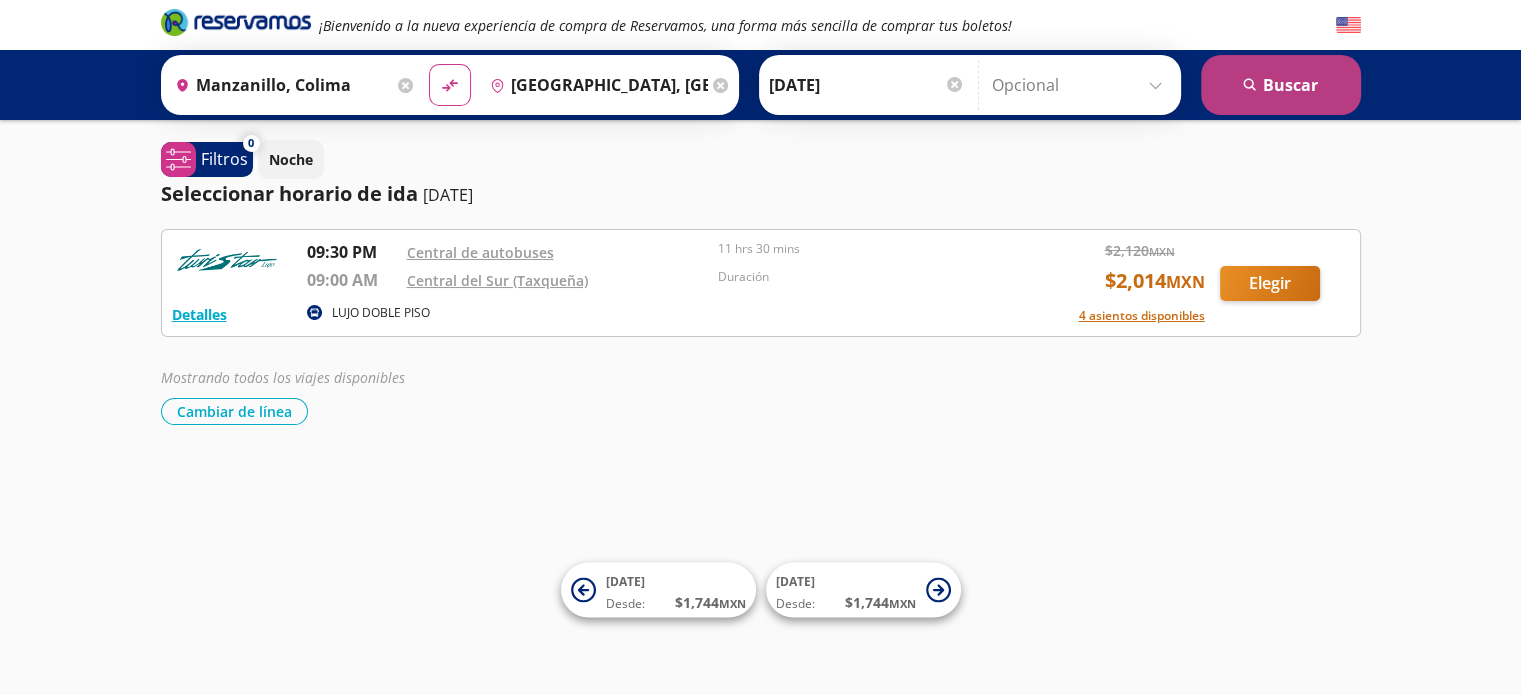 click on "search
Buscar" at bounding box center (1281, 85) 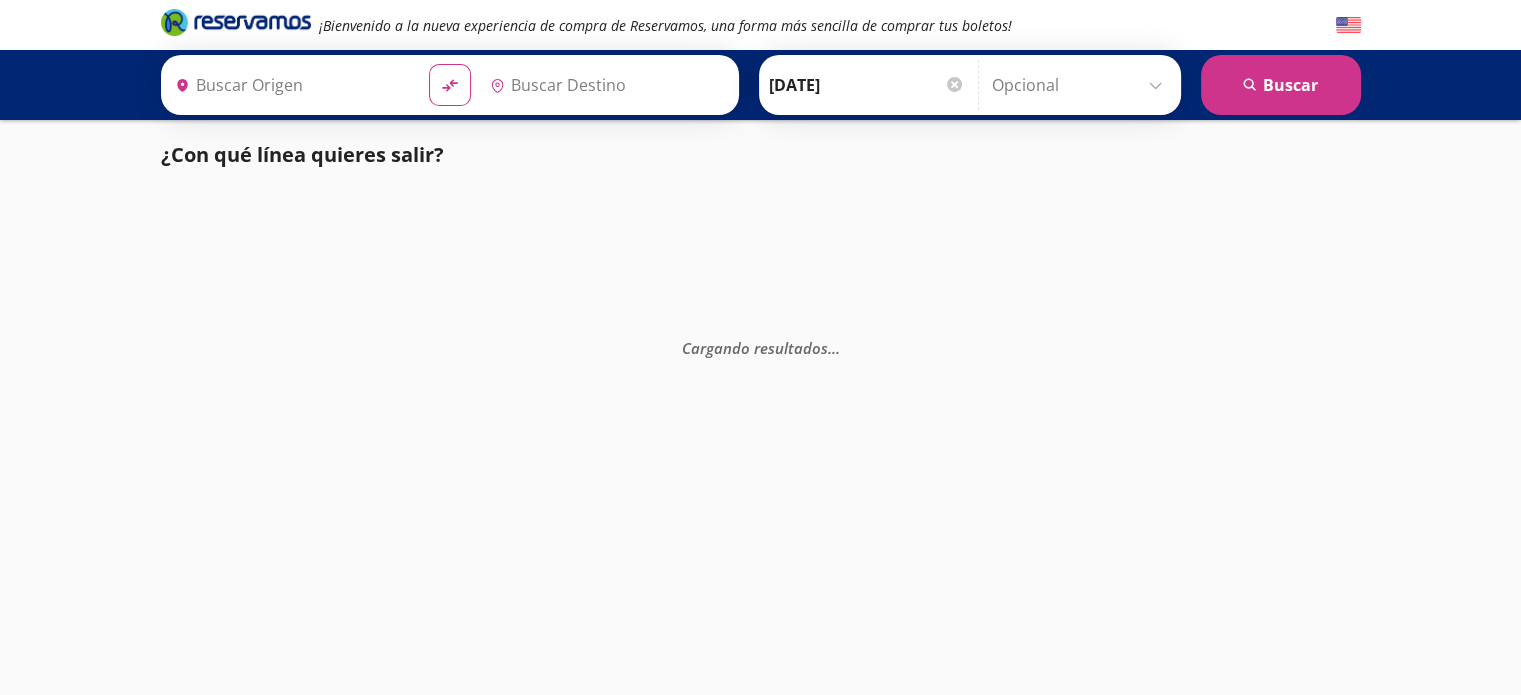 type on "[GEOGRAPHIC_DATA], [GEOGRAPHIC_DATA]" 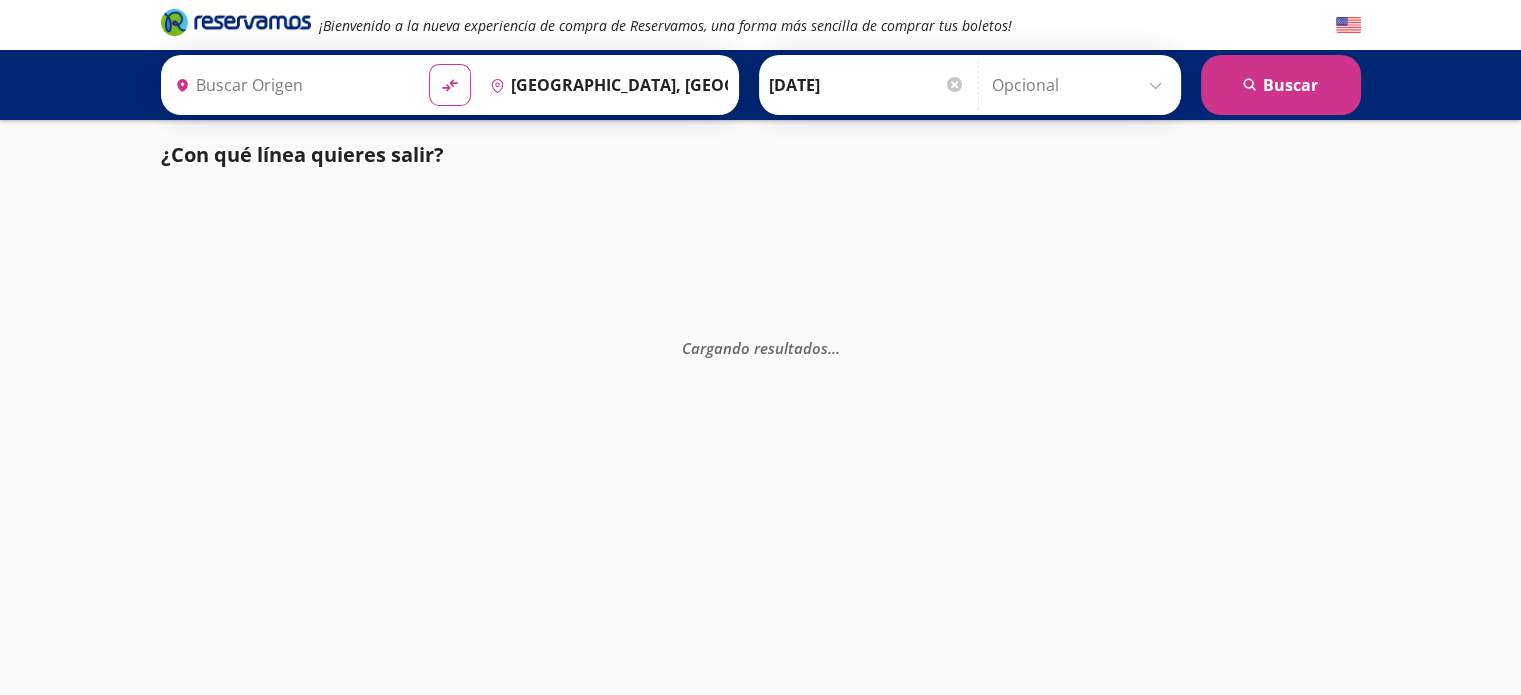 type on "Manzanillo, Colima" 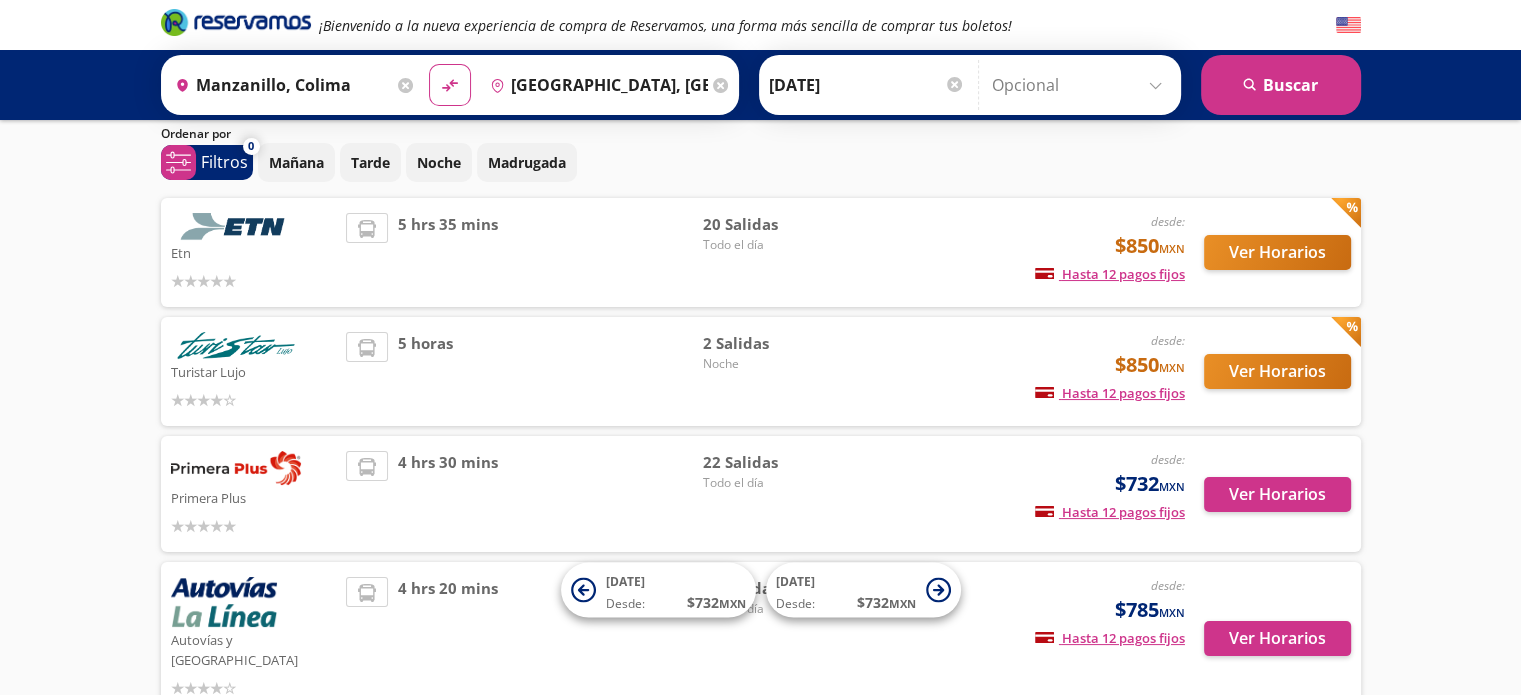 scroll, scrollTop: 100, scrollLeft: 0, axis: vertical 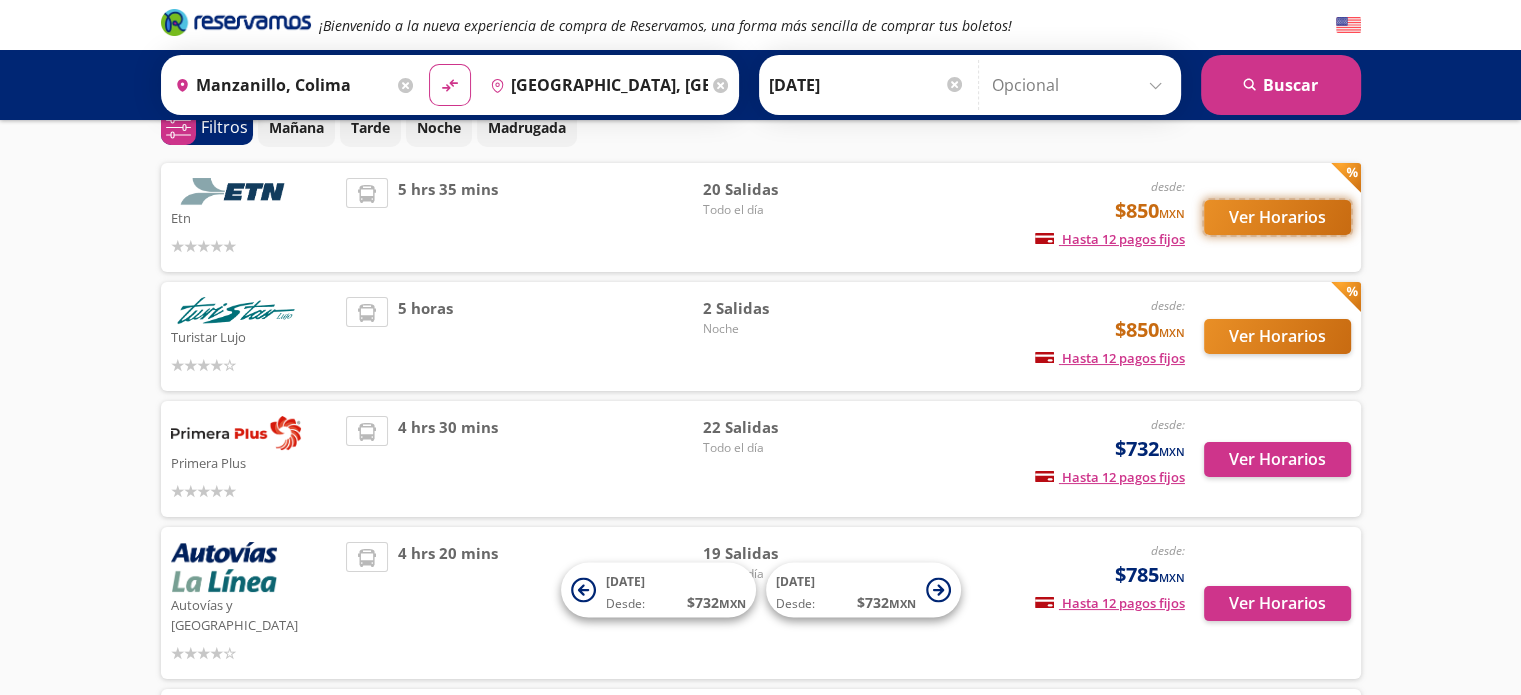 click on "Ver Horarios" at bounding box center [1277, 217] 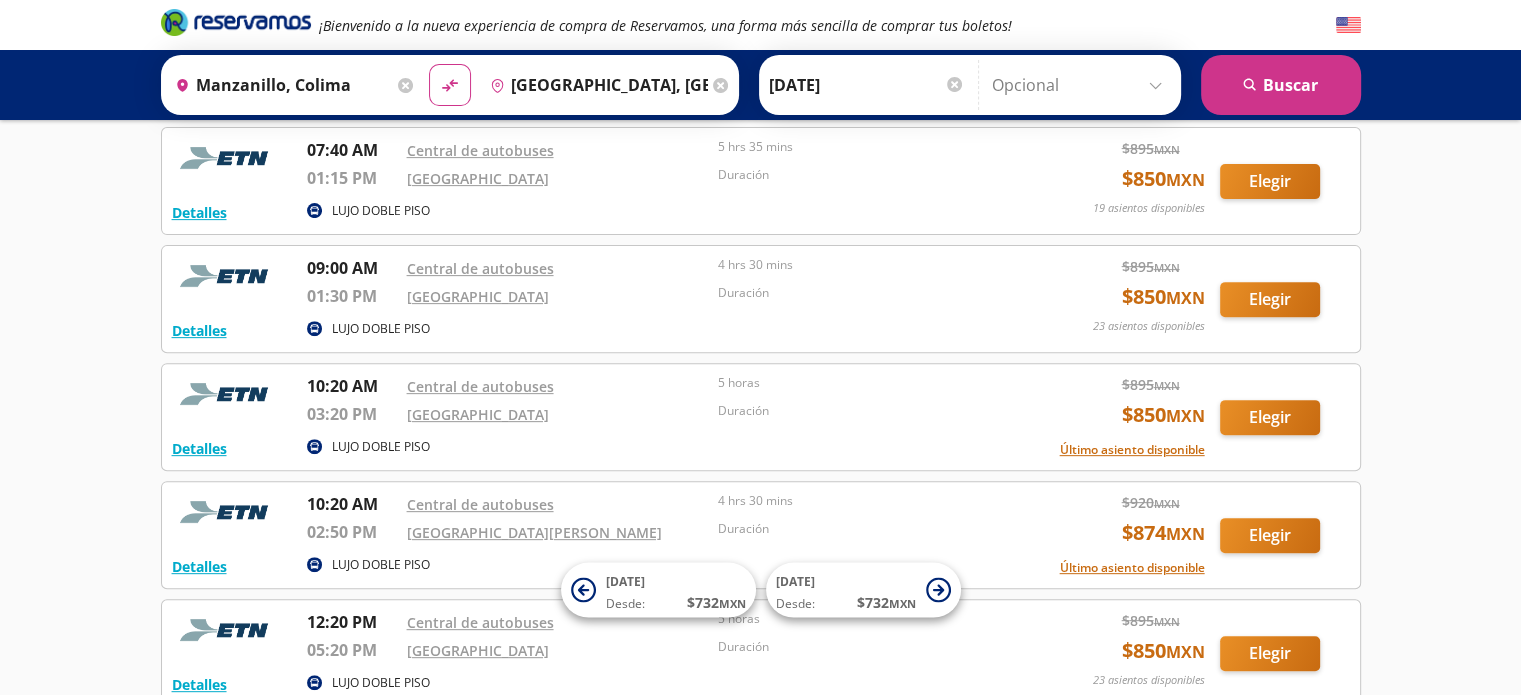 scroll, scrollTop: 700, scrollLeft: 0, axis: vertical 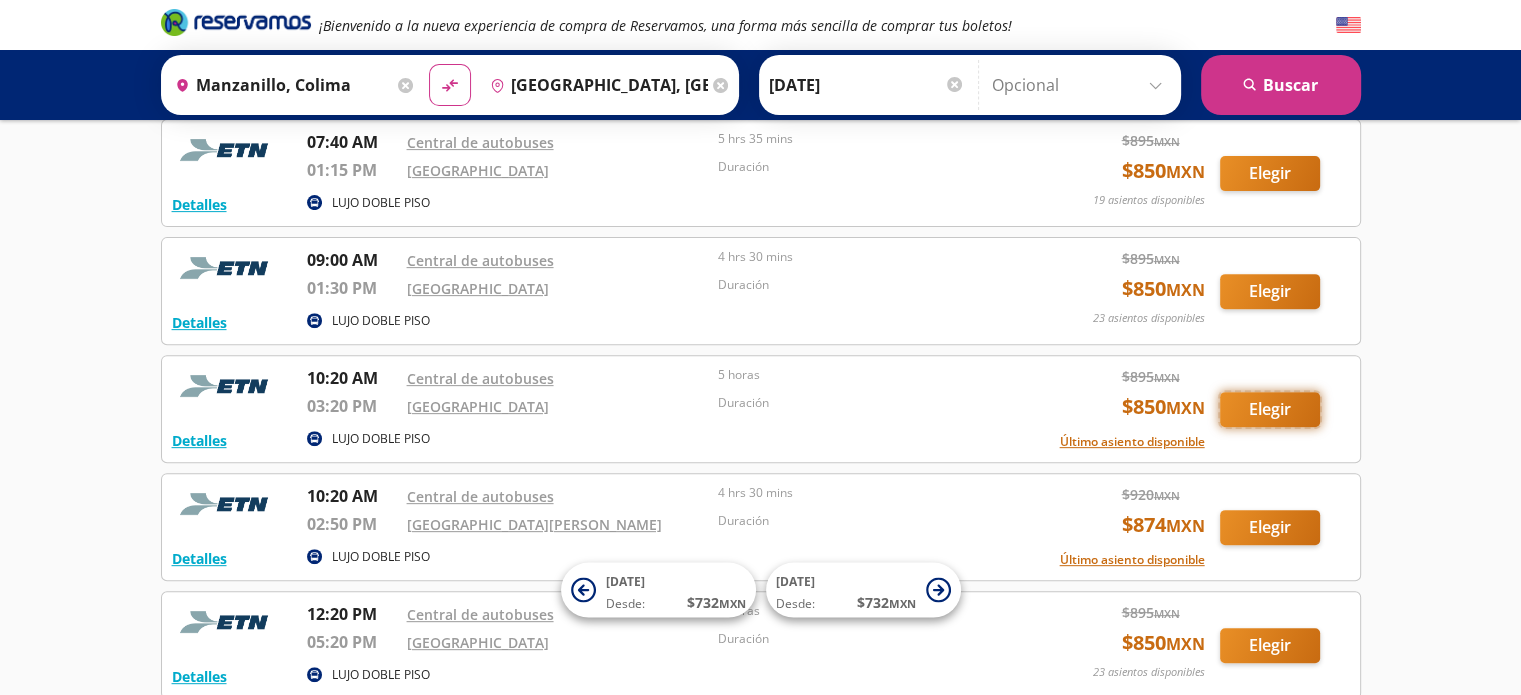 click on "Elegir" at bounding box center (1270, 409) 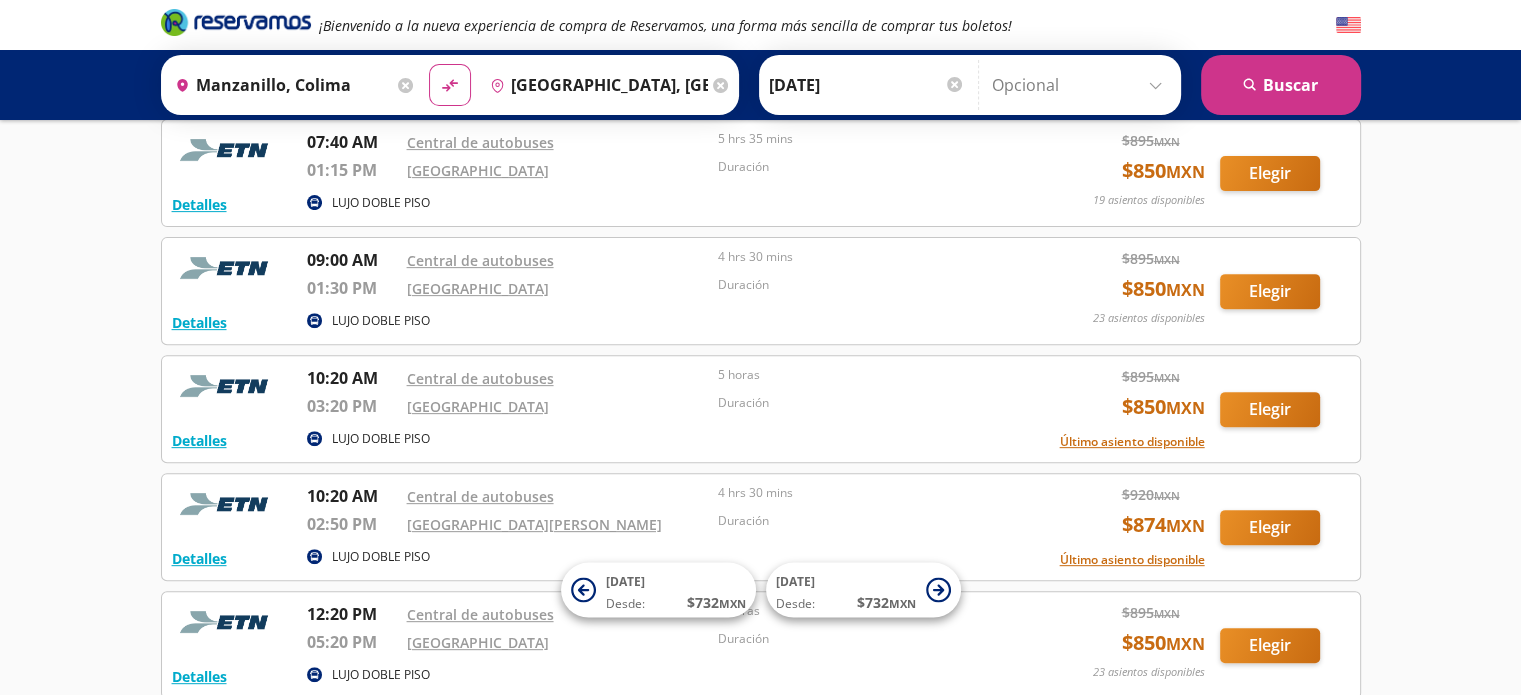 scroll, scrollTop: 0, scrollLeft: 0, axis: both 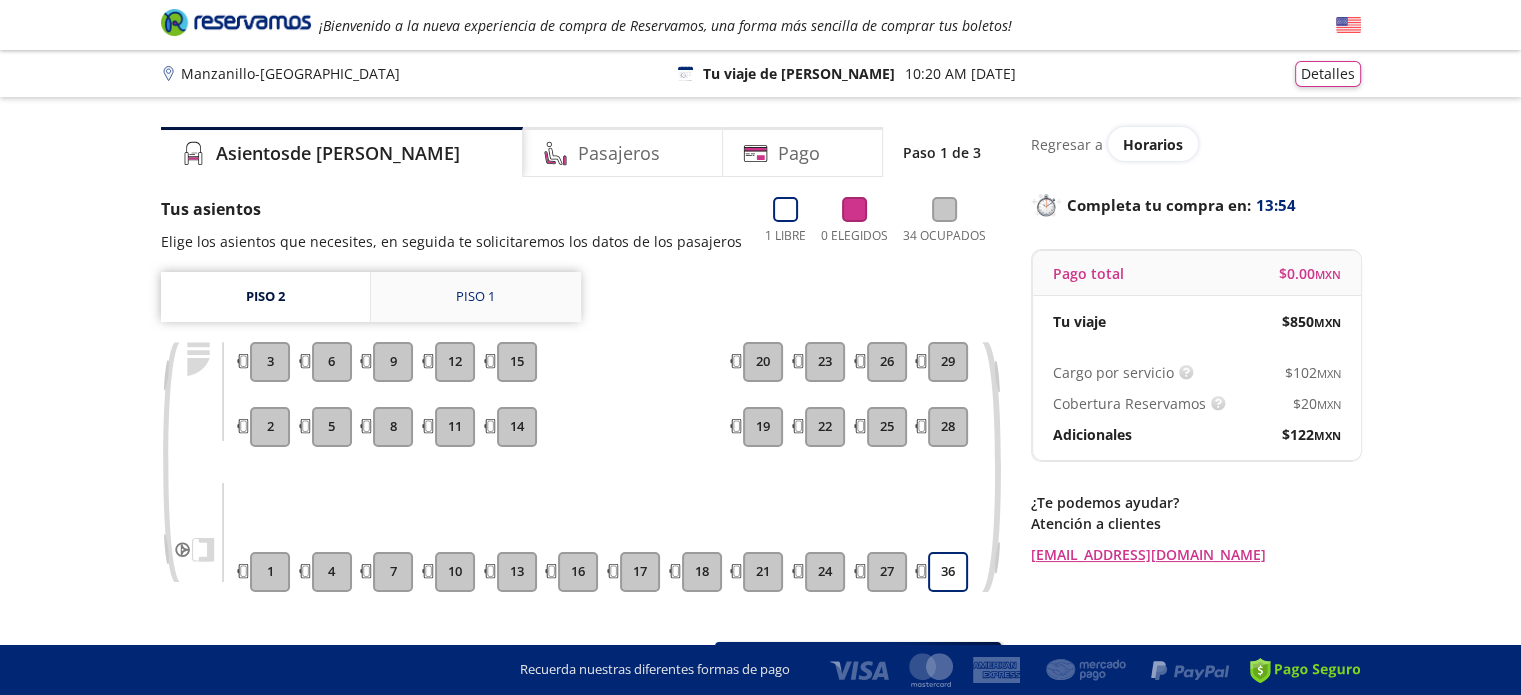 click on "Piso 1" at bounding box center [475, 297] 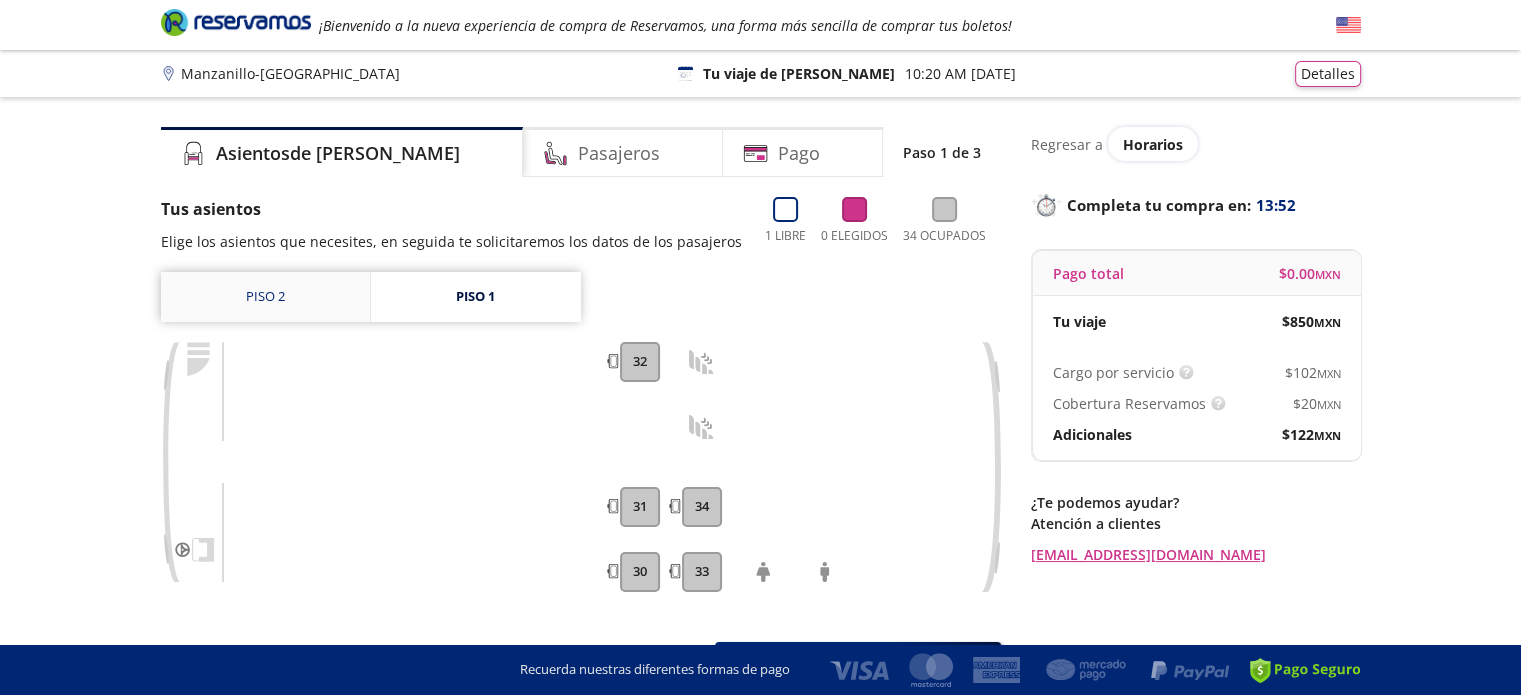 click on "Piso 2" at bounding box center (265, 297) 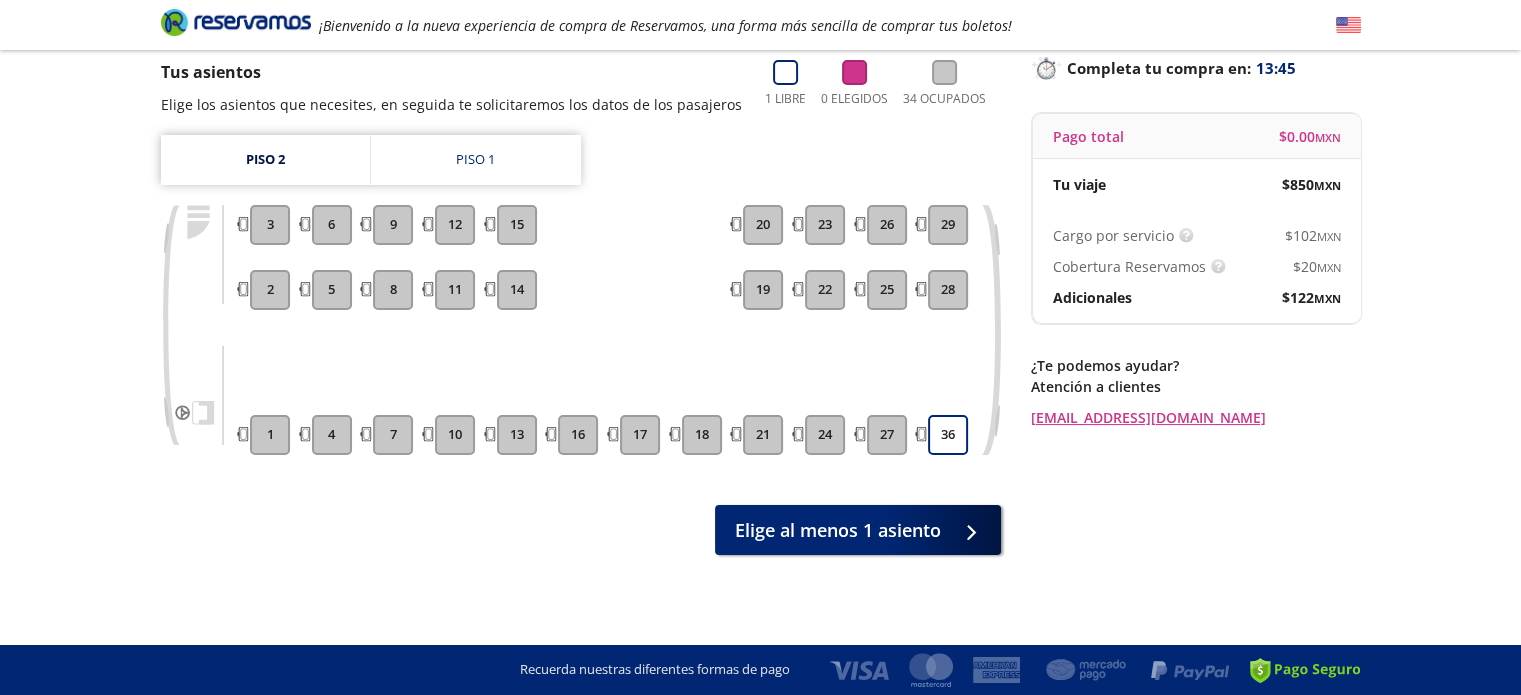 scroll, scrollTop: 0, scrollLeft: 0, axis: both 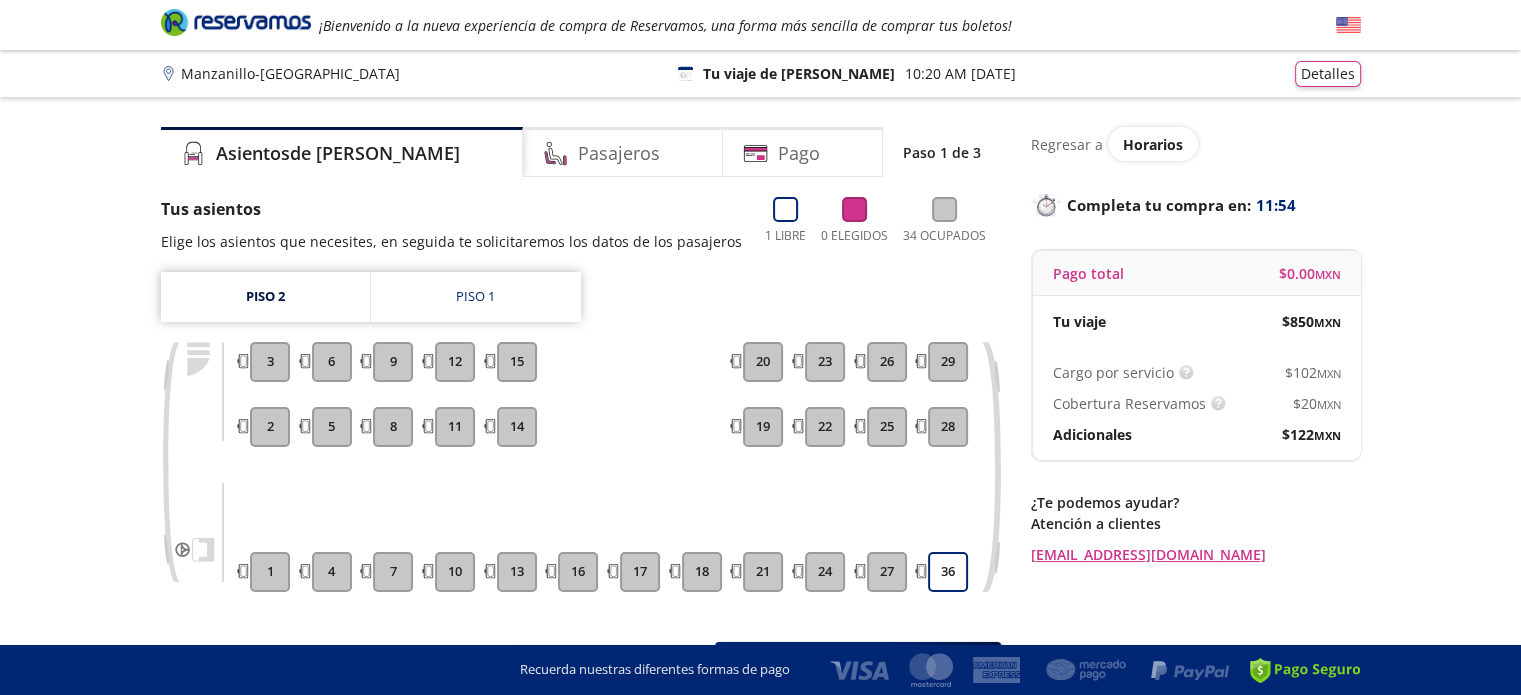 click on "Manzanillo  -  Guadalajara" at bounding box center (290, 73) 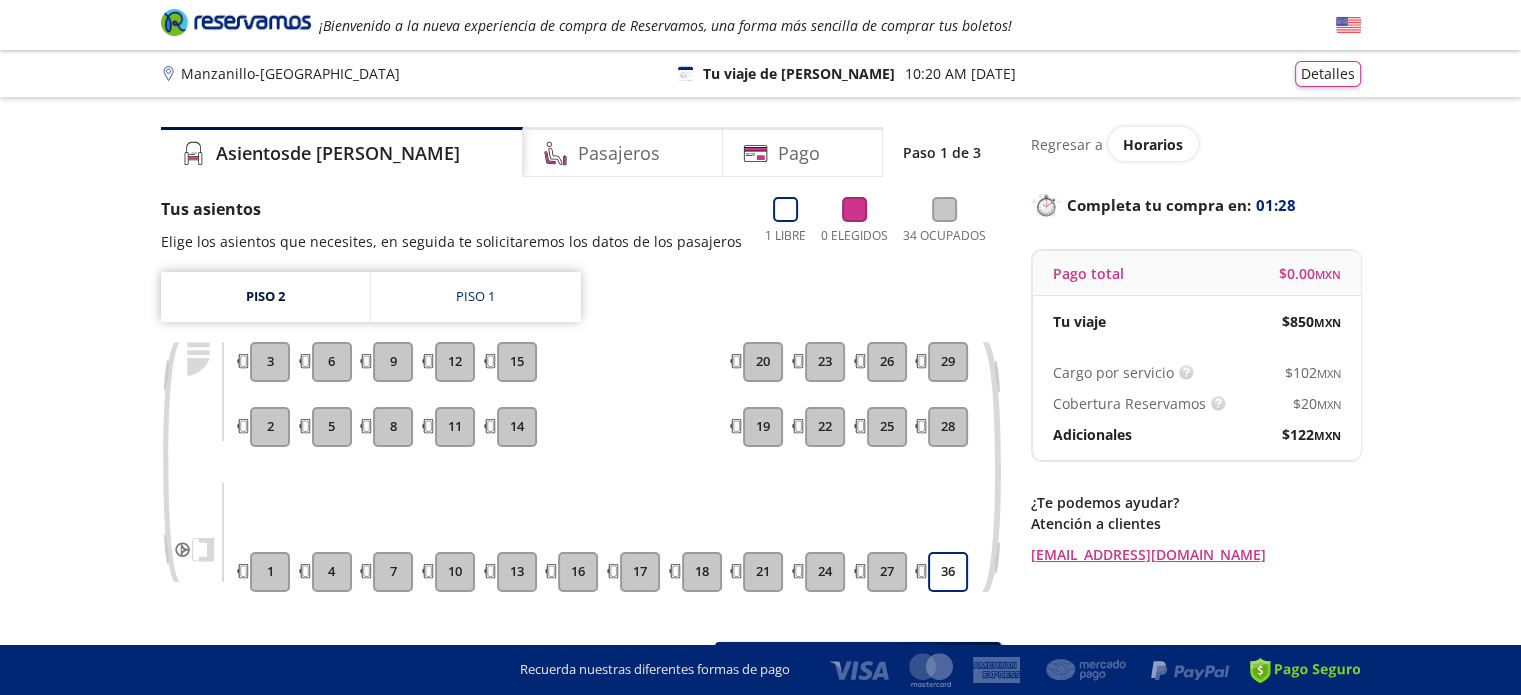 click at bounding box center [236, 22] 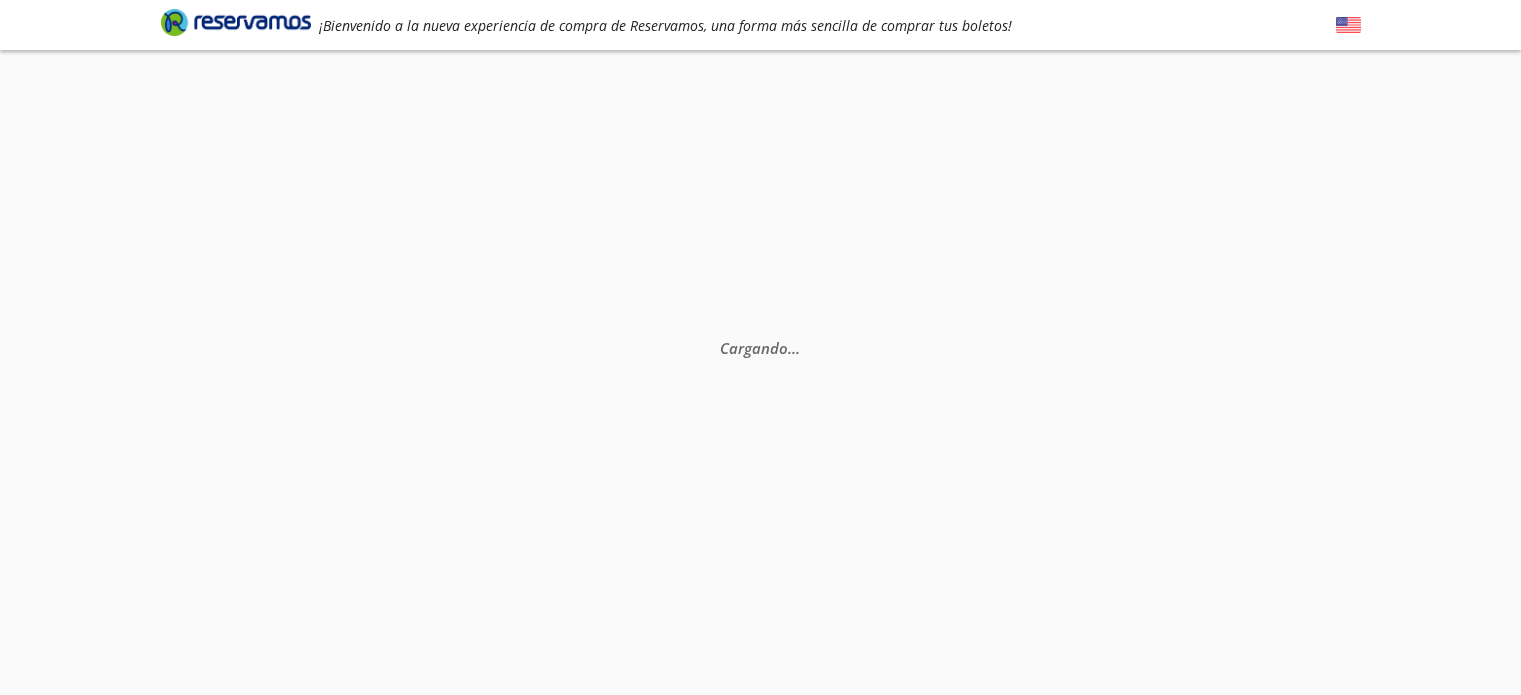scroll, scrollTop: 0, scrollLeft: 0, axis: both 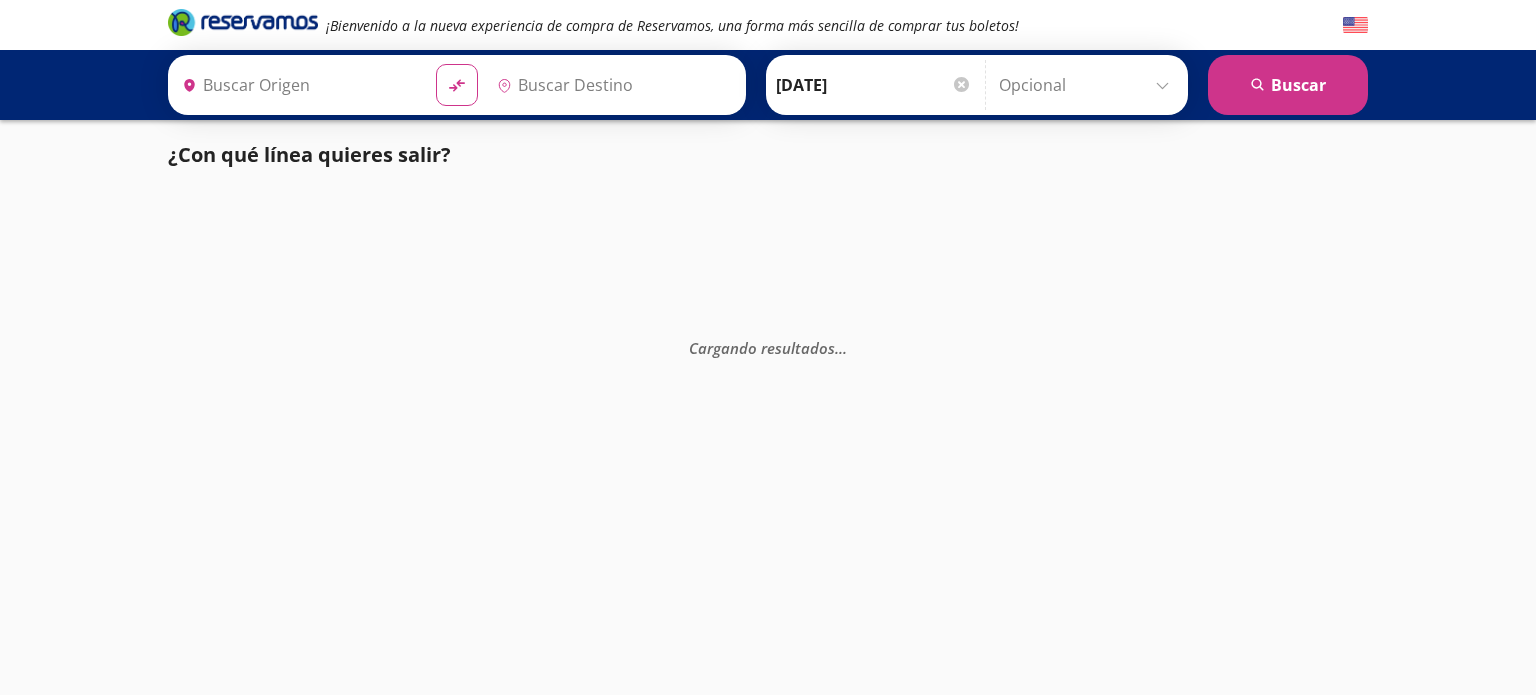 type on "[GEOGRAPHIC_DATA], [GEOGRAPHIC_DATA]" 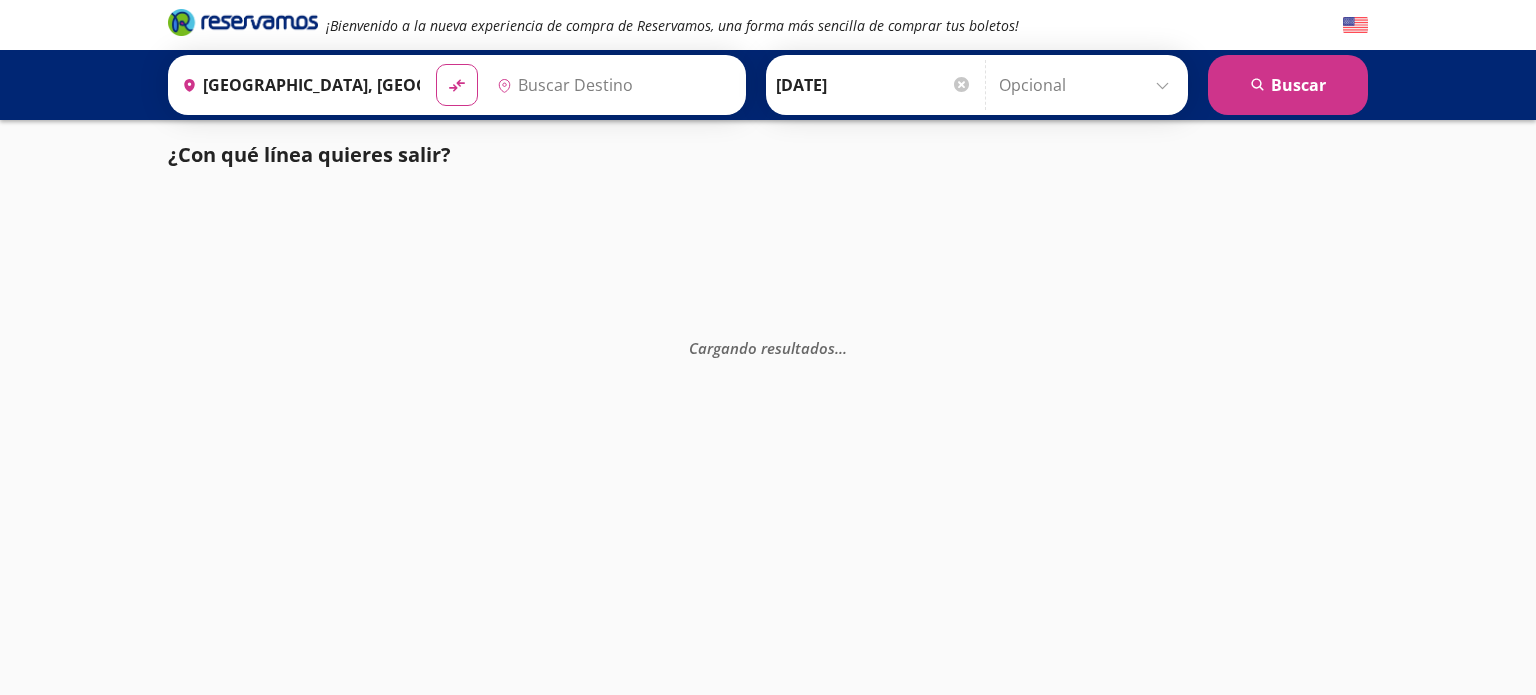 type on "[GEOGRAPHIC_DATA], [GEOGRAPHIC_DATA]" 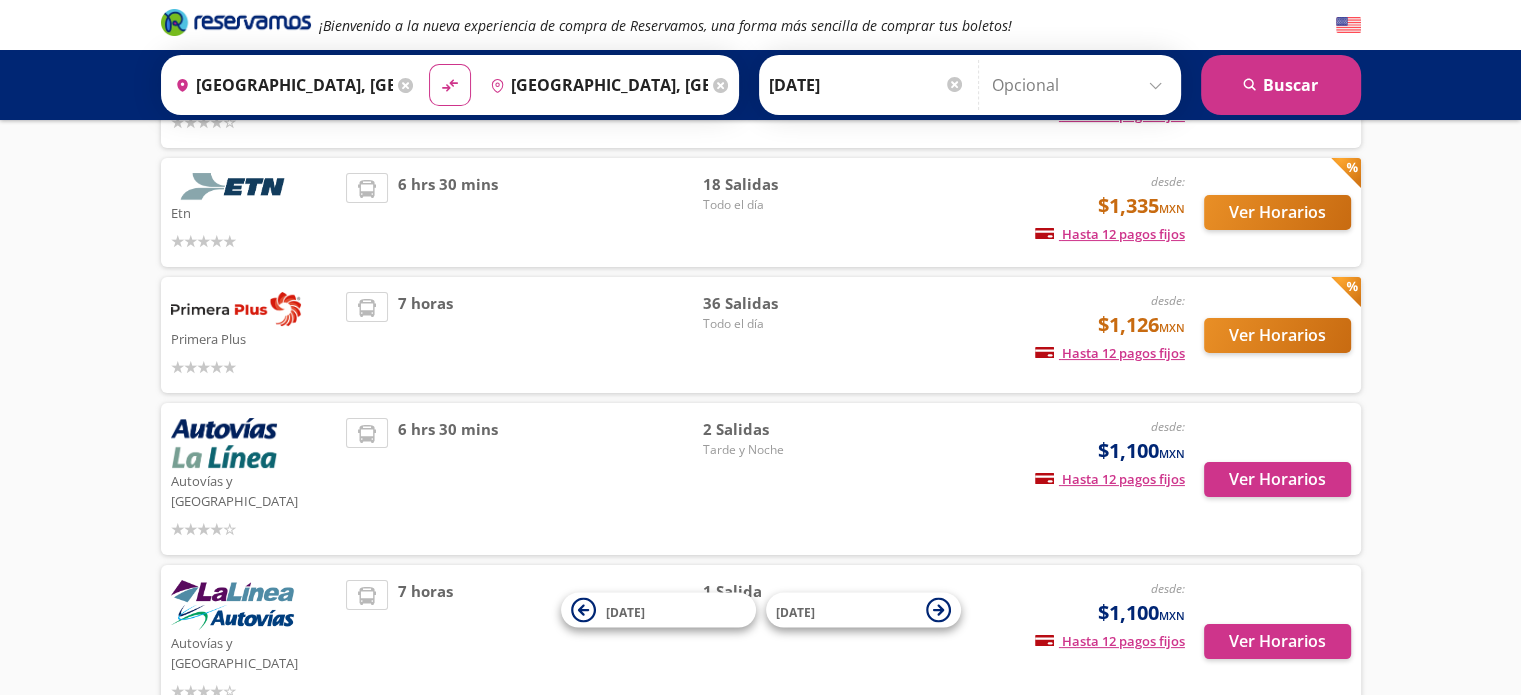 scroll, scrollTop: 300, scrollLeft: 0, axis: vertical 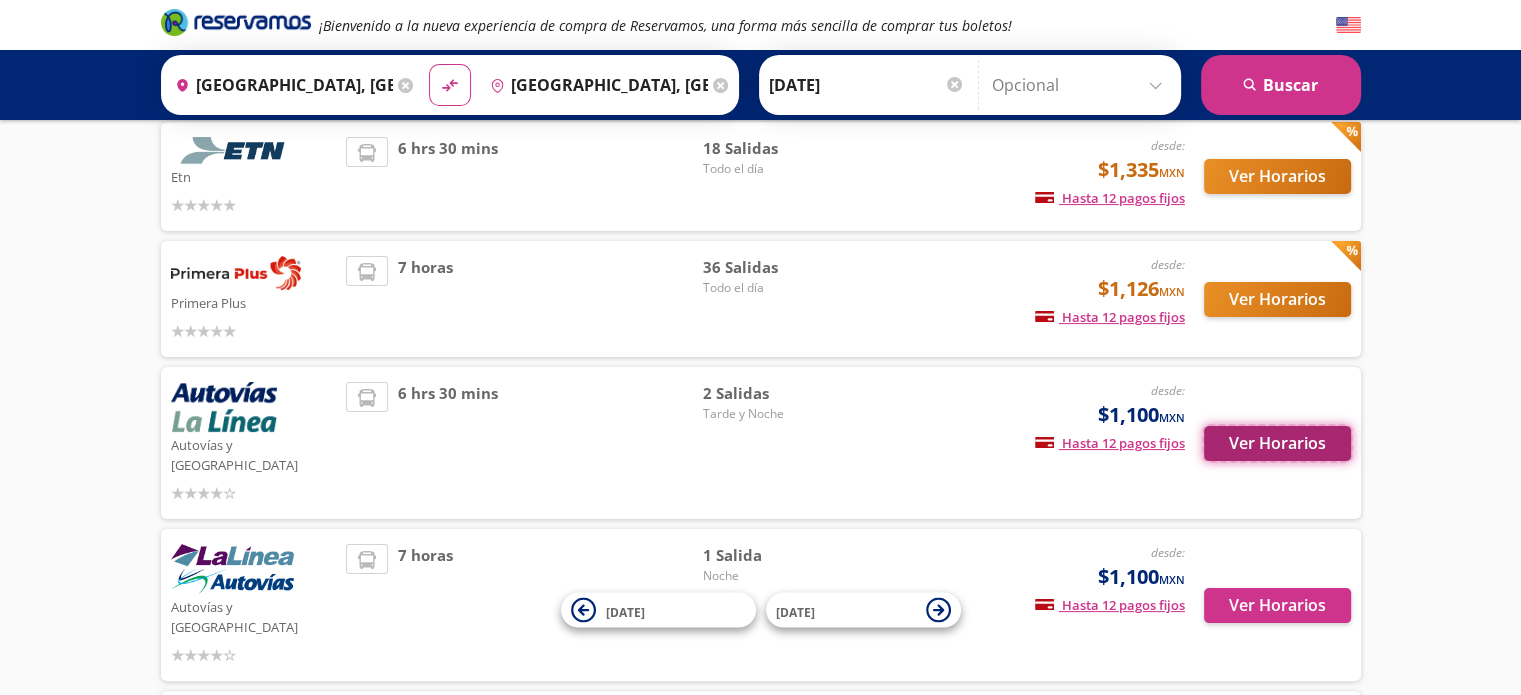 click on "Ver Horarios" at bounding box center (1277, 443) 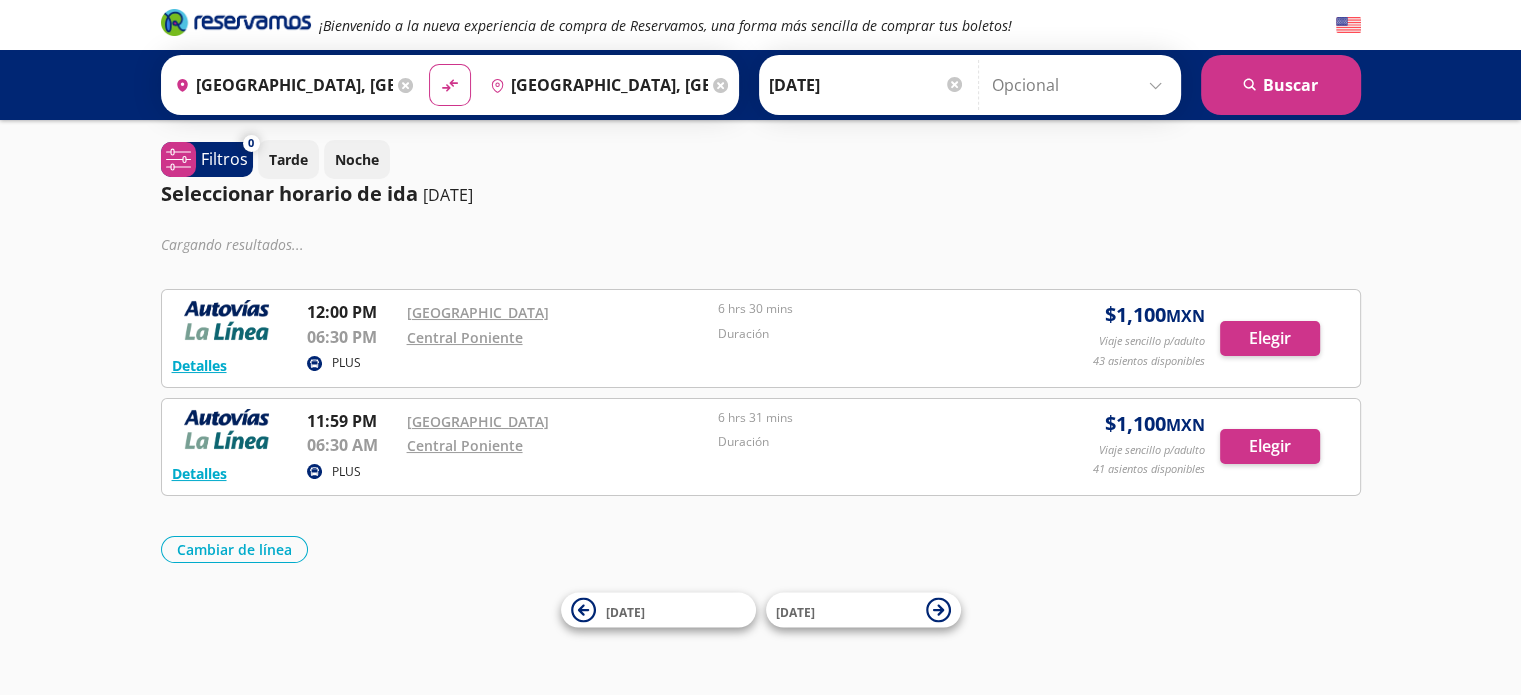 scroll, scrollTop: 0, scrollLeft: 0, axis: both 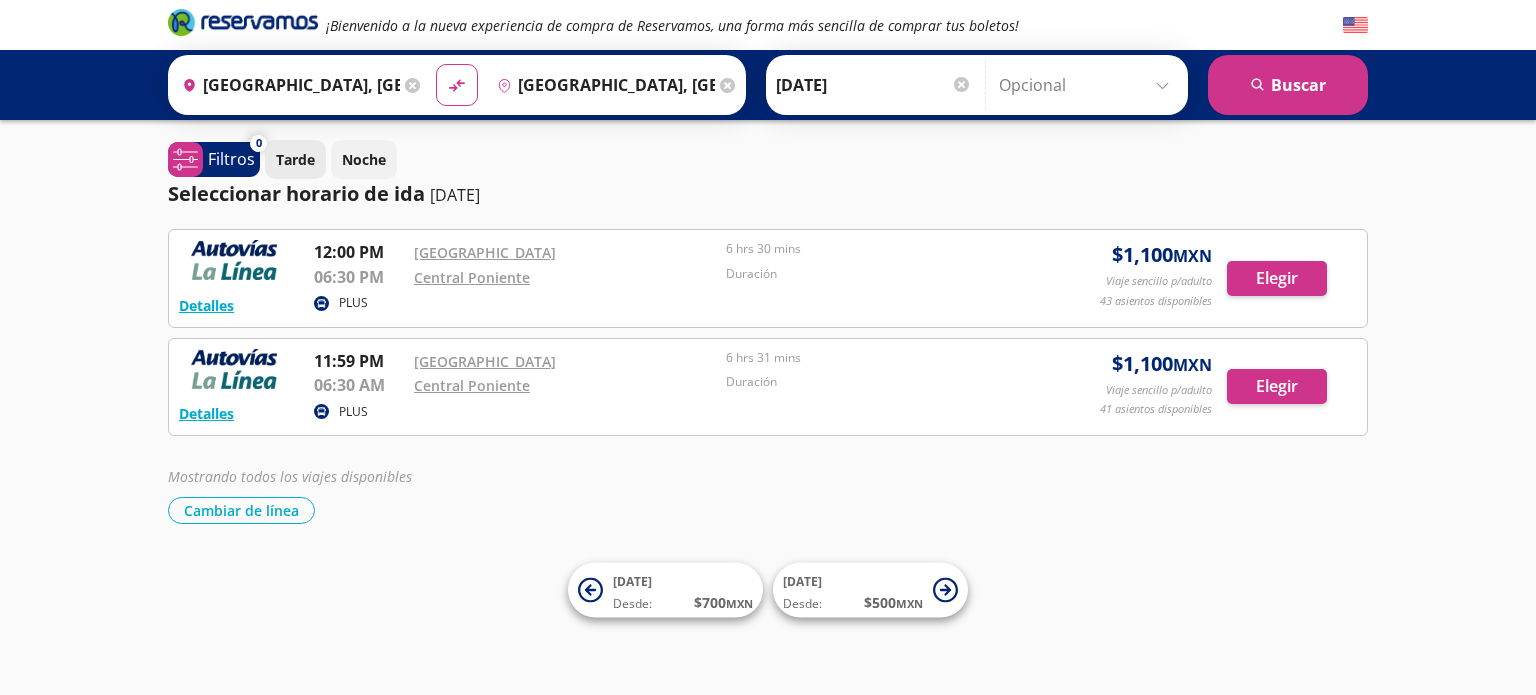 click on "Tarde" at bounding box center (295, 159) 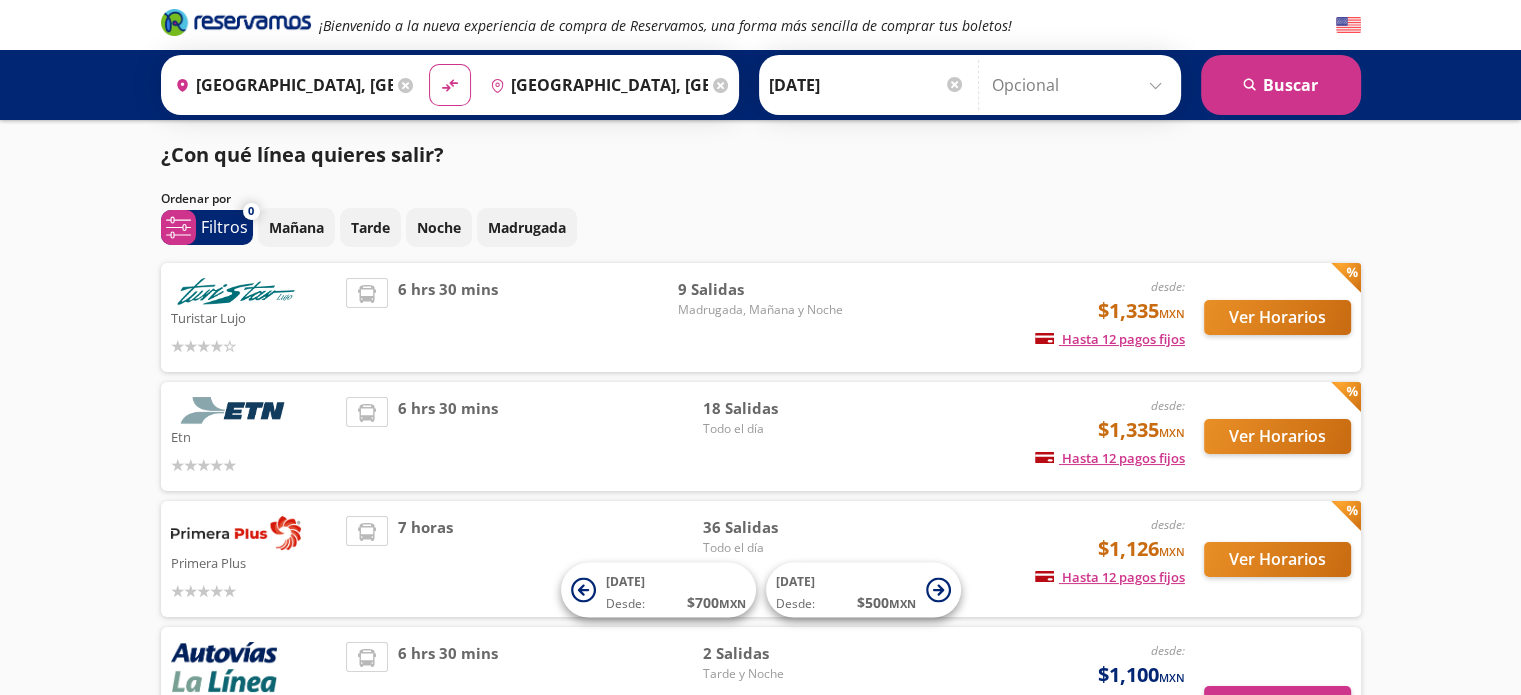 scroll, scrollTop: 300, scrollLeft: 0, axis: vertical 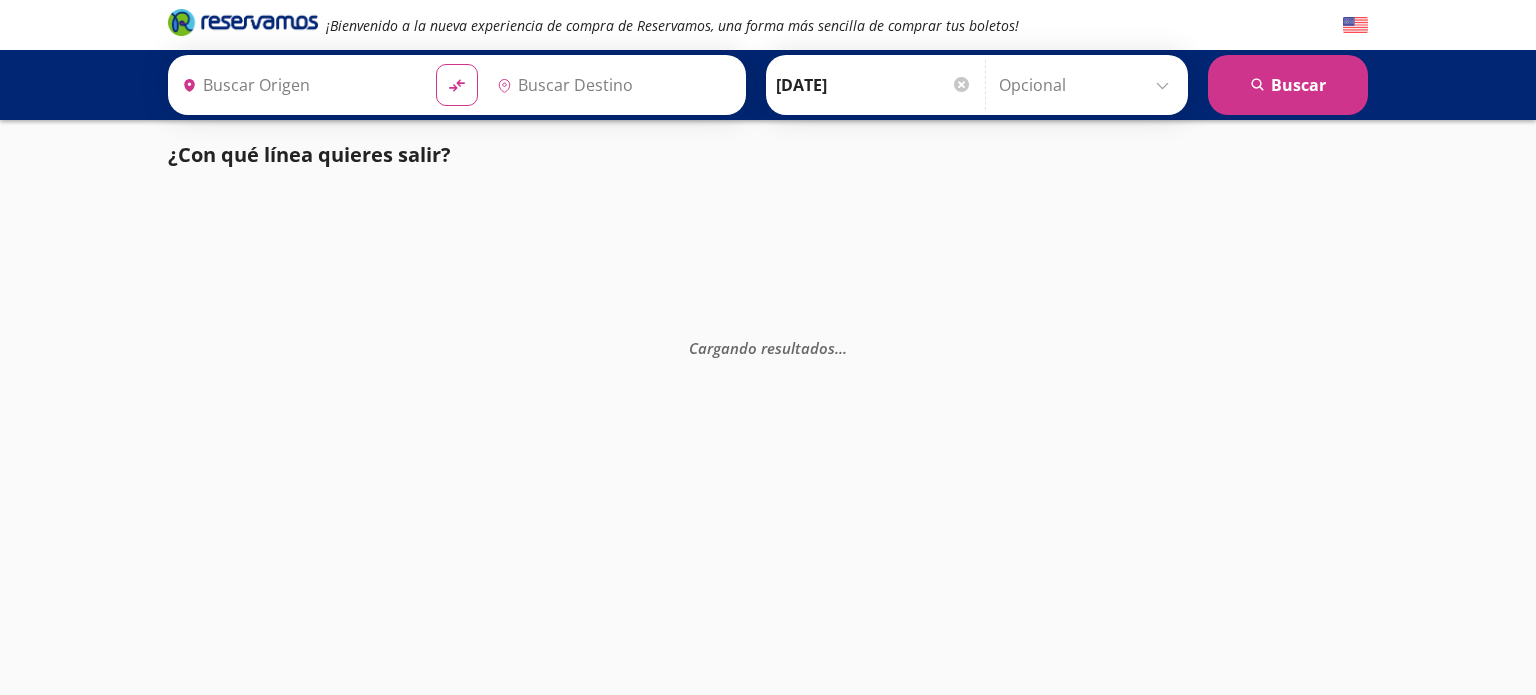 type on "[GEOGRAPHIC_DATA], [GEOGRAPHIC_DATA]" 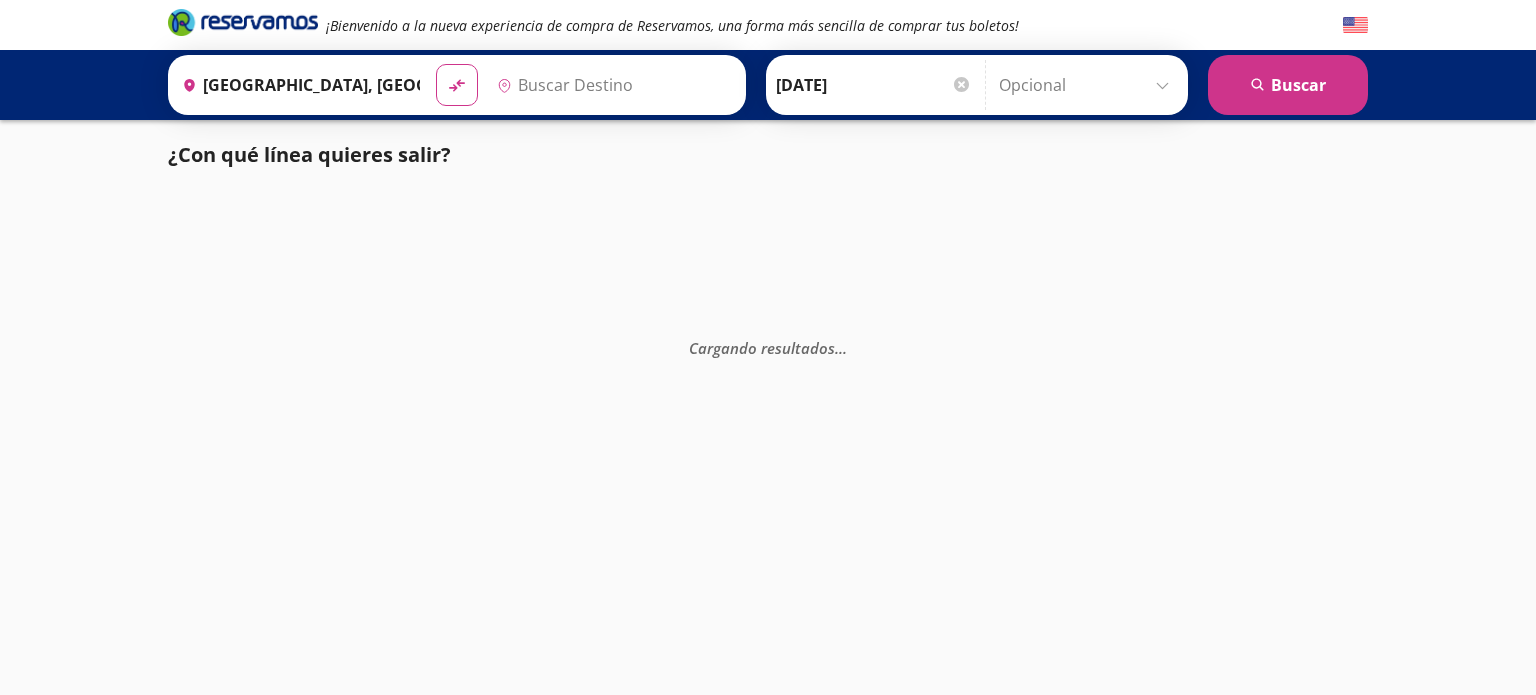 type on "[GEOGRAPHIC_DATA], [GEOGRAPHIC_DATA]" 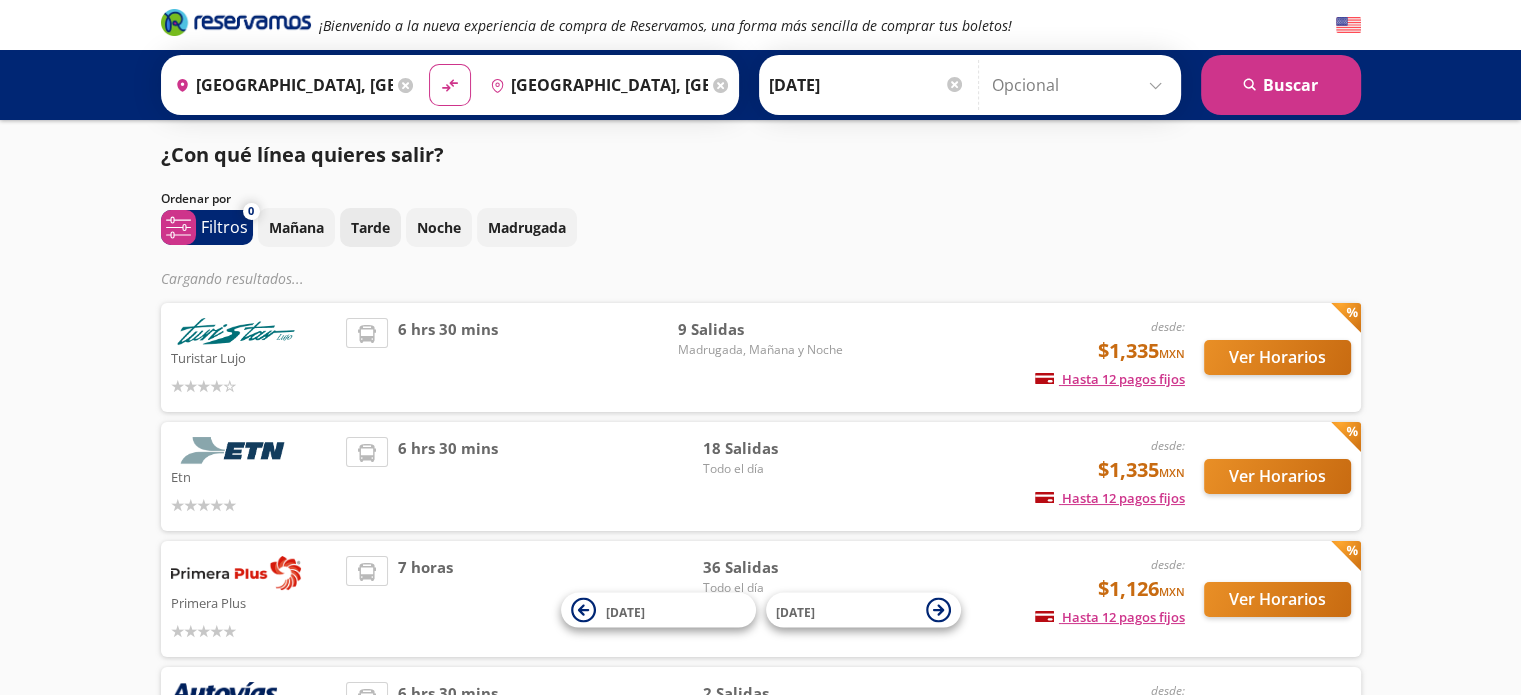 click on "Tarde" at bounding box center [370, 227] 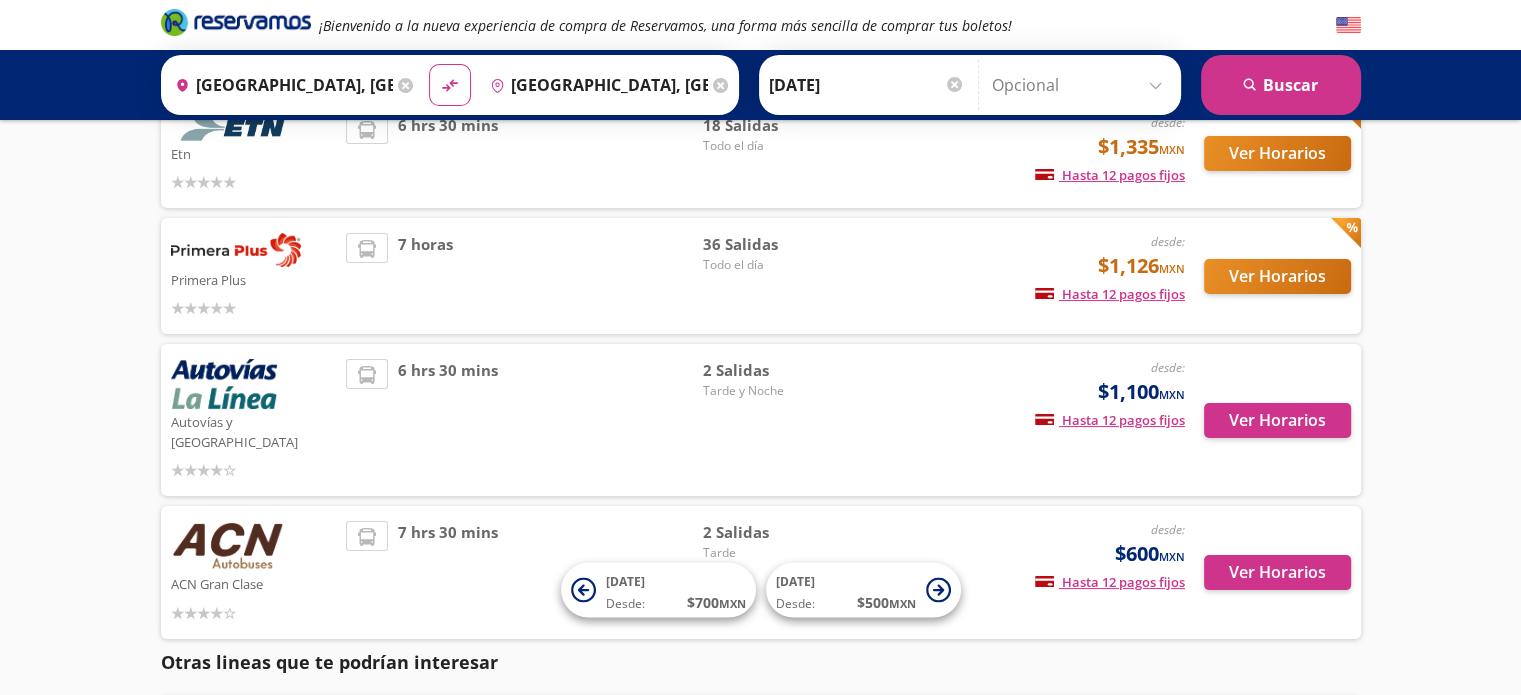 scroll, scrollTop: 0, scrollLeft: 0, axis: both 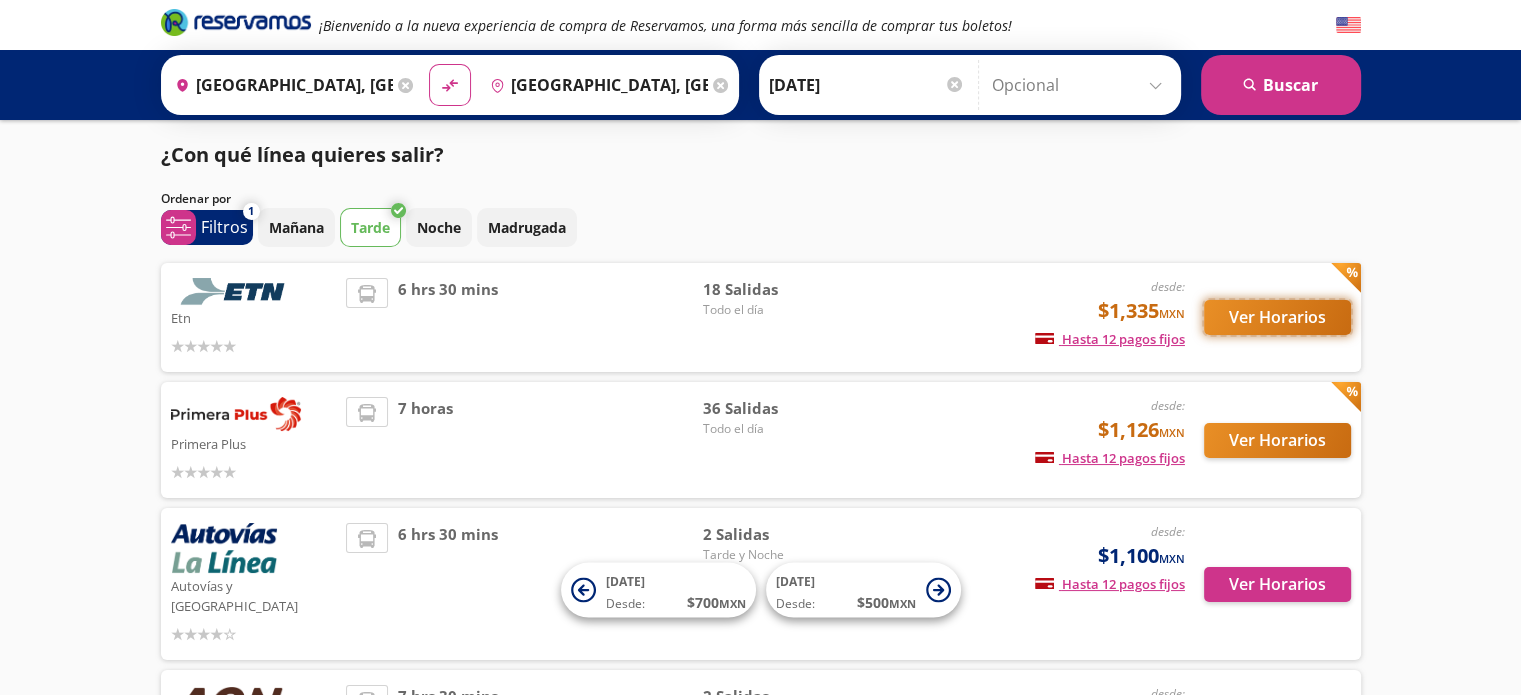 click on "Ver Horarios" at bounding box center (1277, 317) 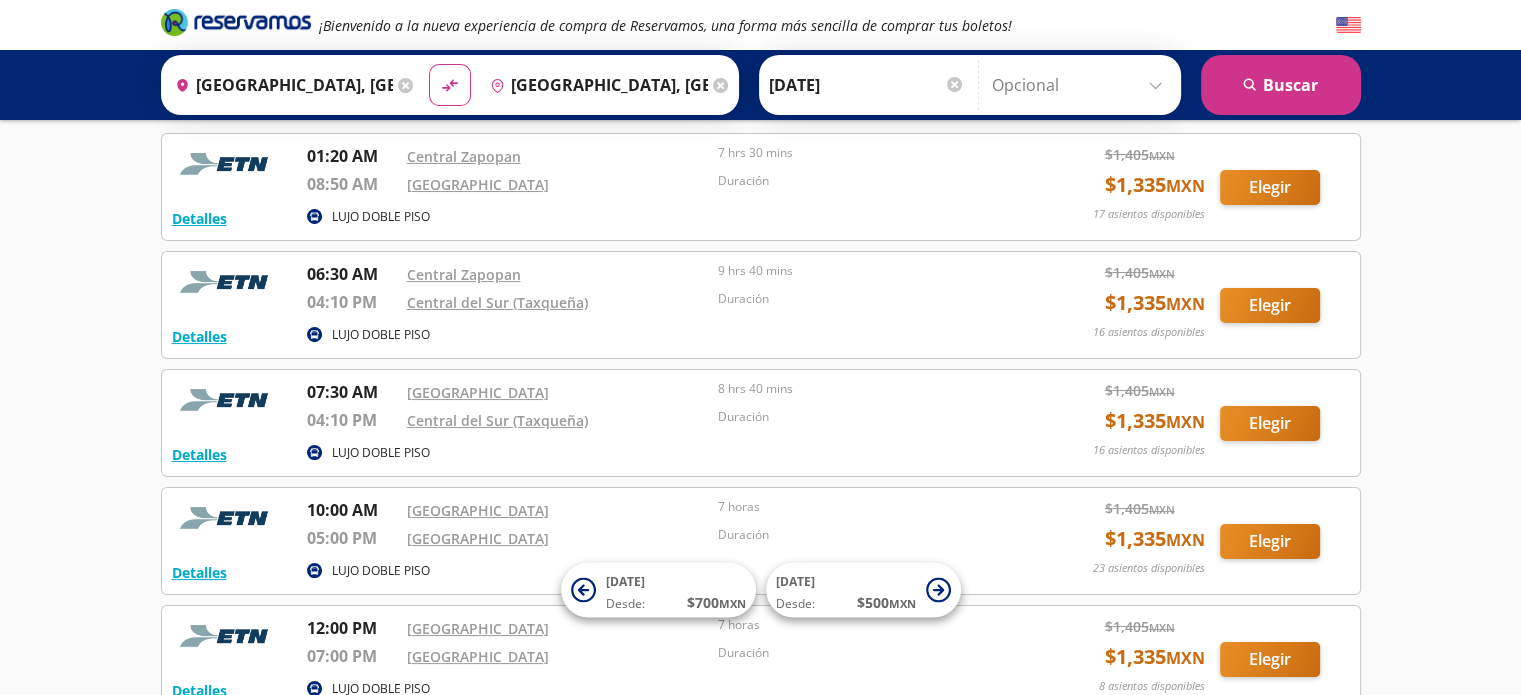 scroll, scrollTop: 0, scrollLeft: 0, axis: both 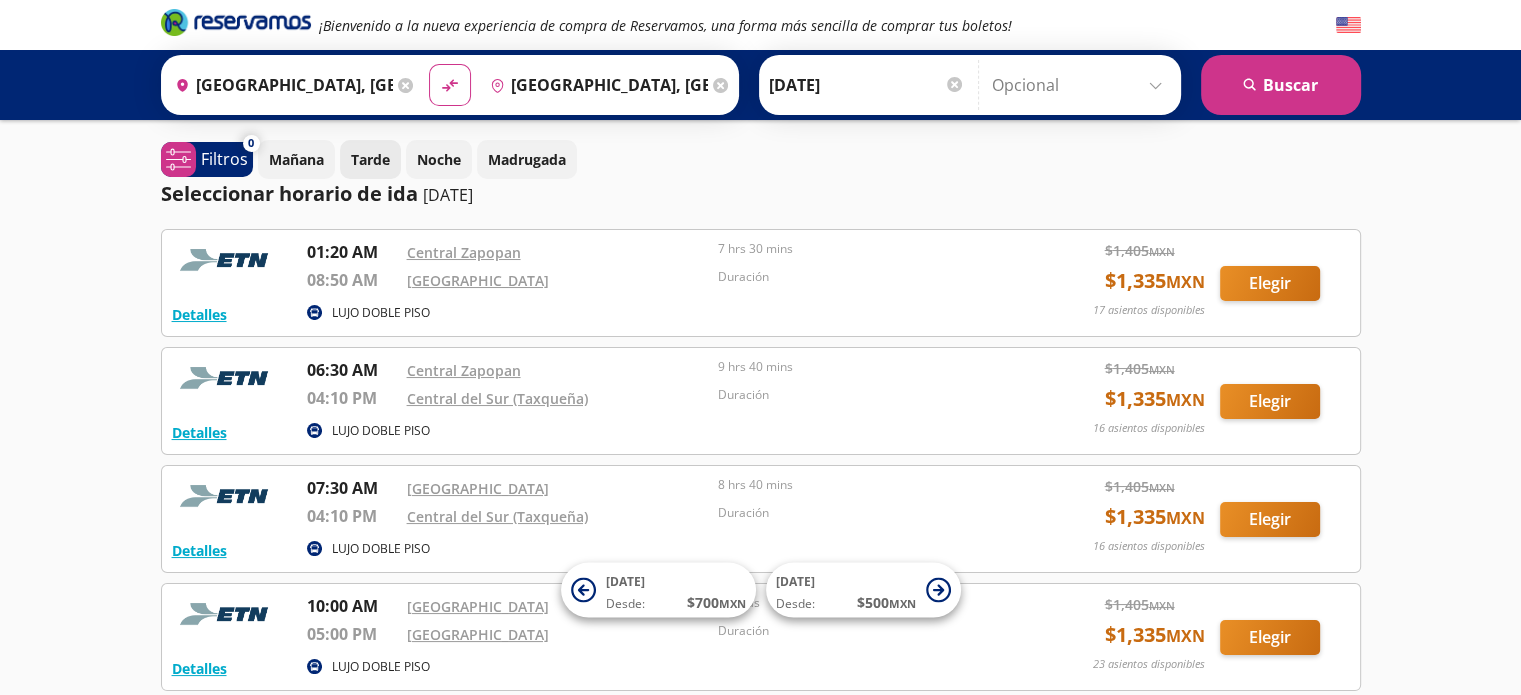 click on "Tarde" at bounding box center [370, 159] 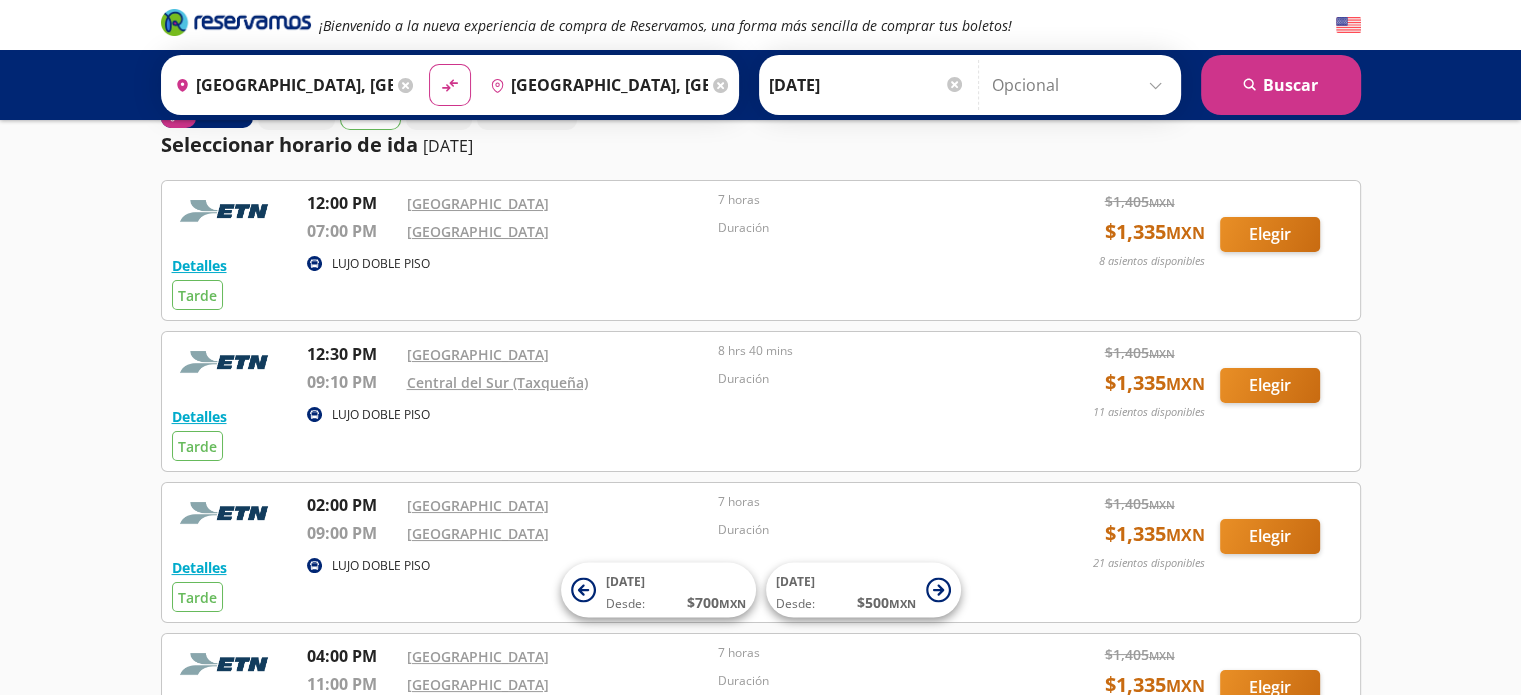 scroll, scrollTop: 0, scrollLeft: 0, axis: both 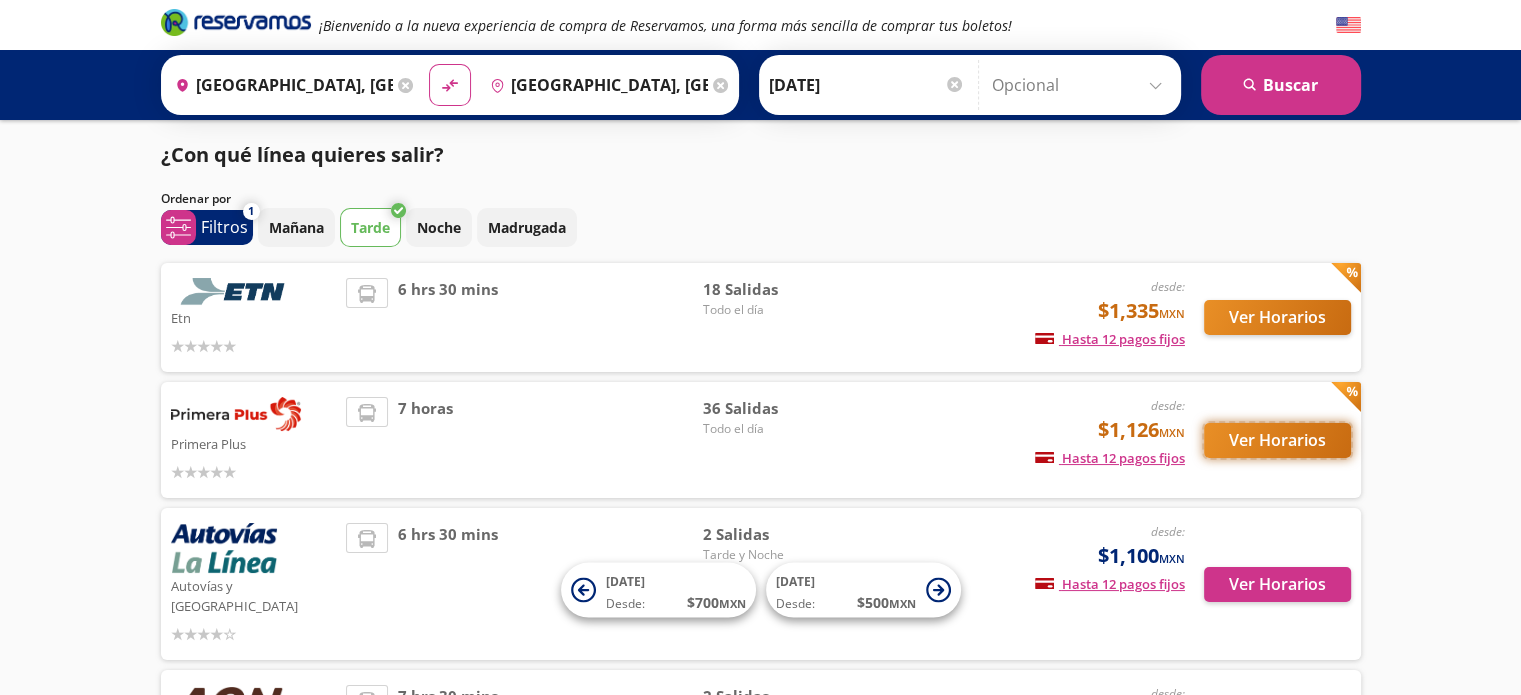 click on "Ver Horarios" at bounding box center (1277, 440) 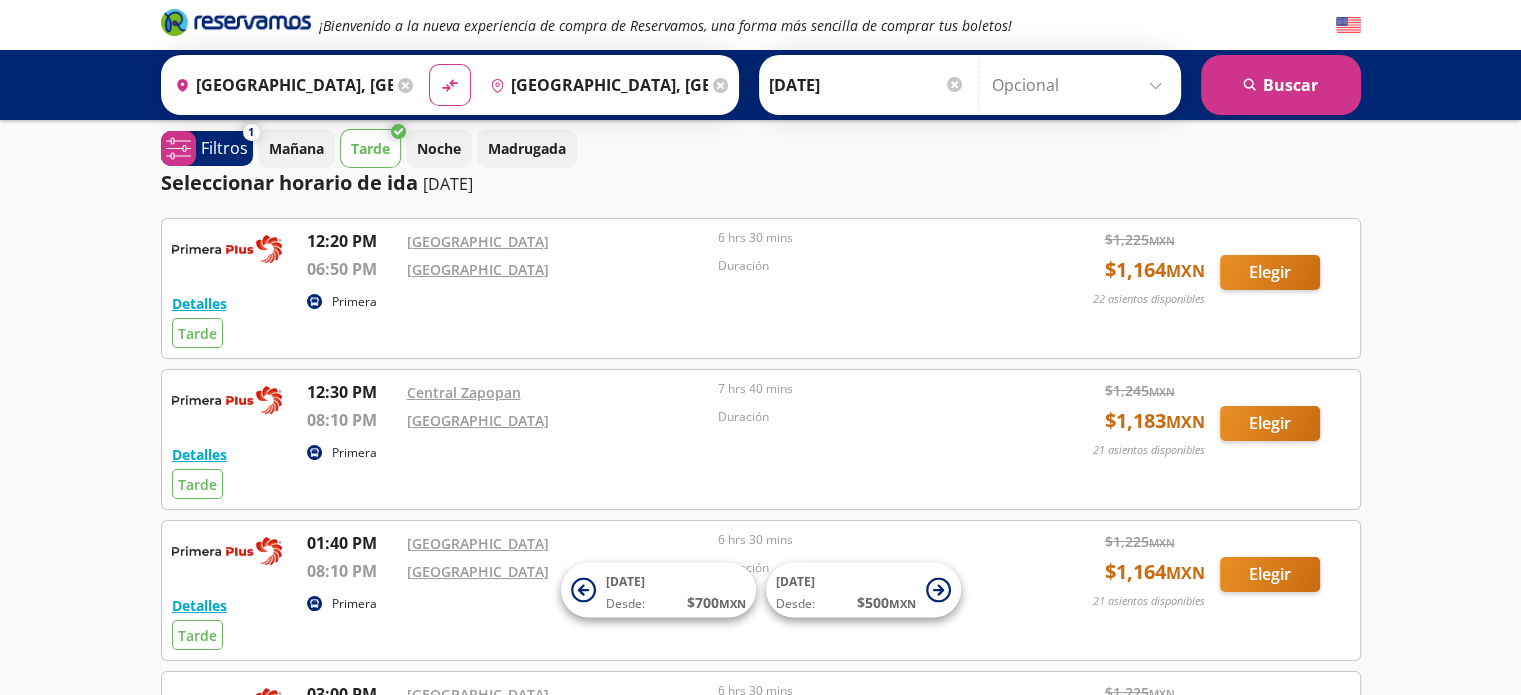 scroll, scrollTop: 0, scrollLeft: 0, axis: both 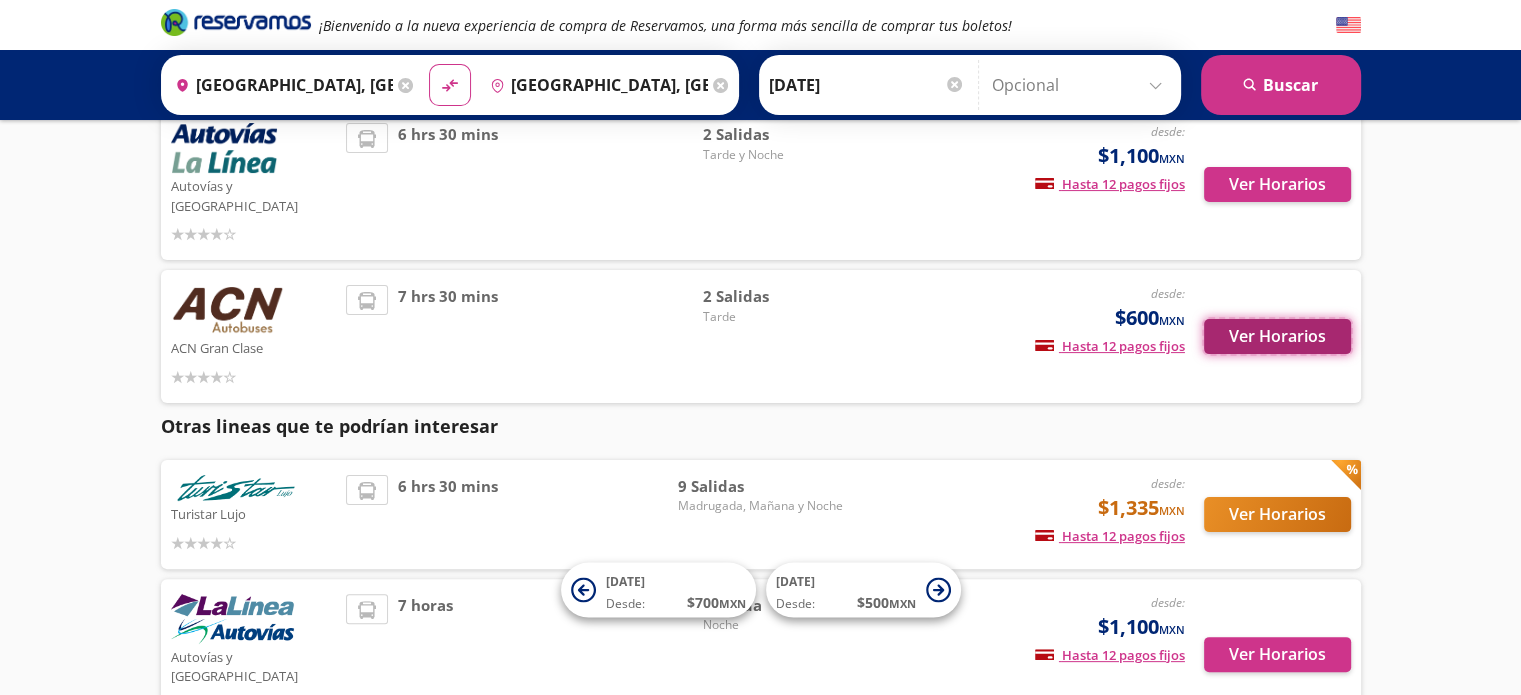 click on "Ver Horarios" at bounding box center (1277, 336) 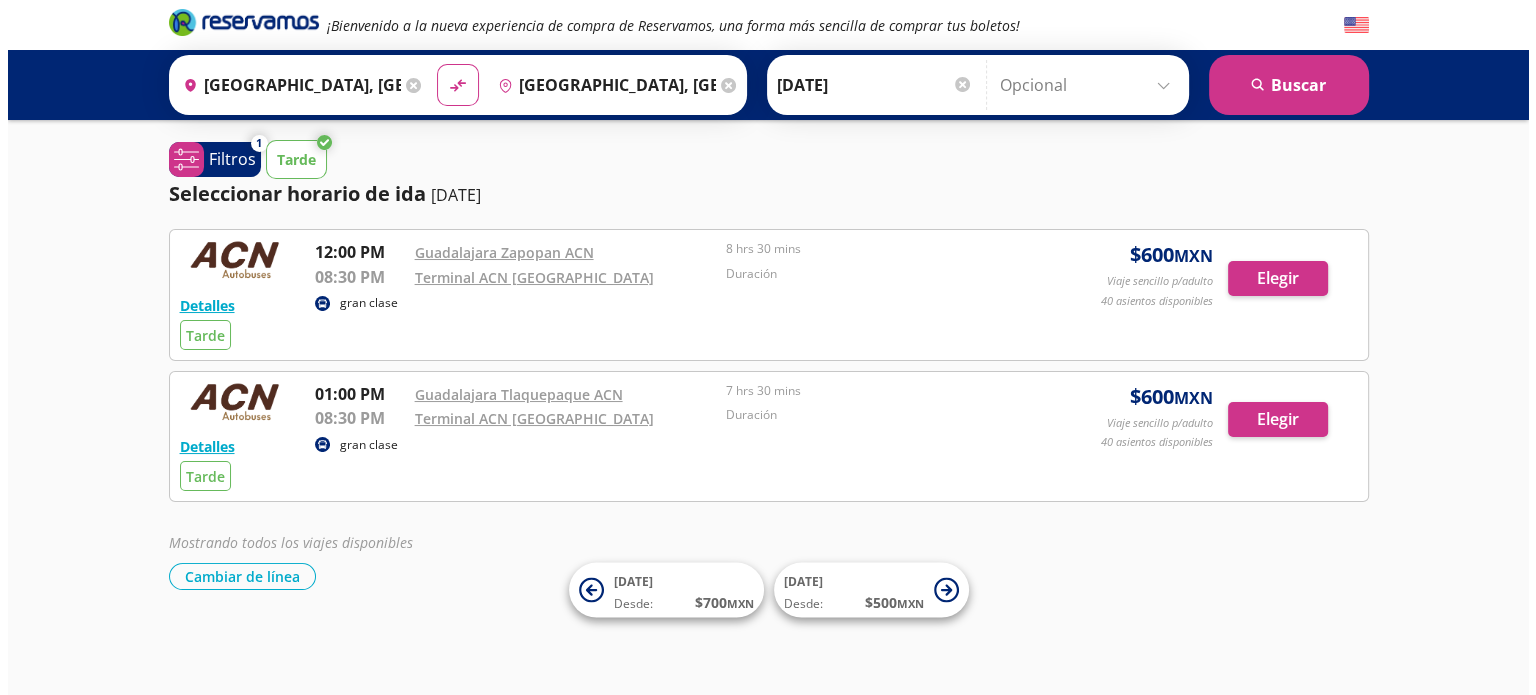 scroll, scrollTop: 0, scrollLeft: 0, axis: both 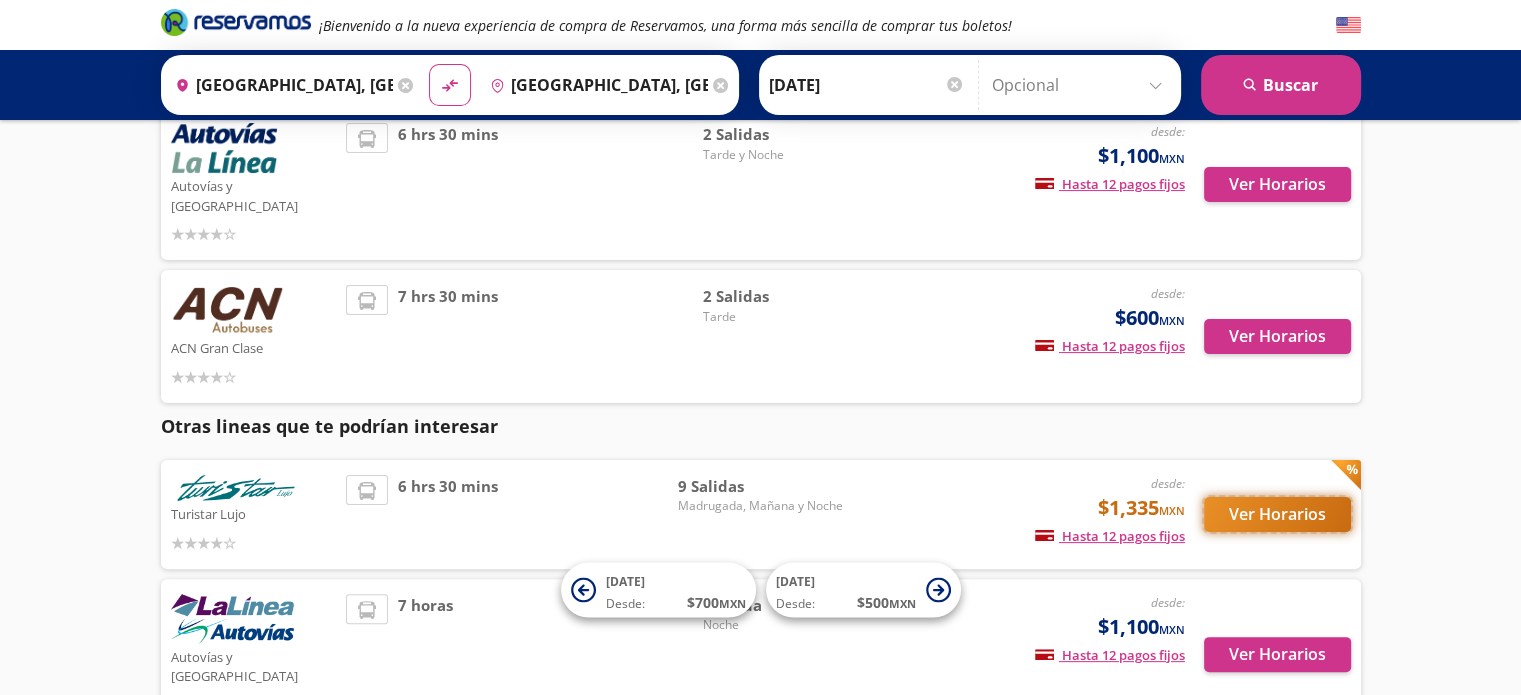 click on "Ver Horarios" at bounding box center (1277, 514) 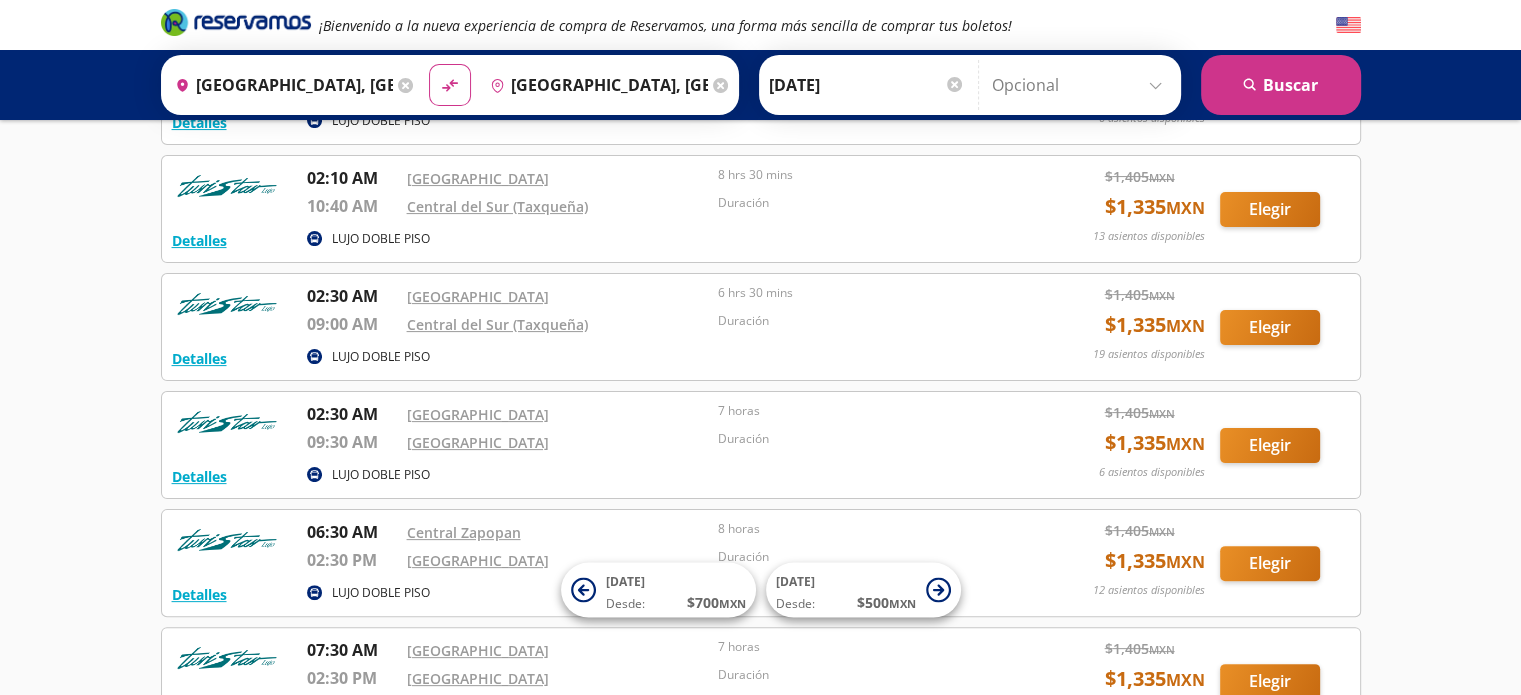 scroll, scrollTop: 769, scrollLeft: 0, axis: vertical 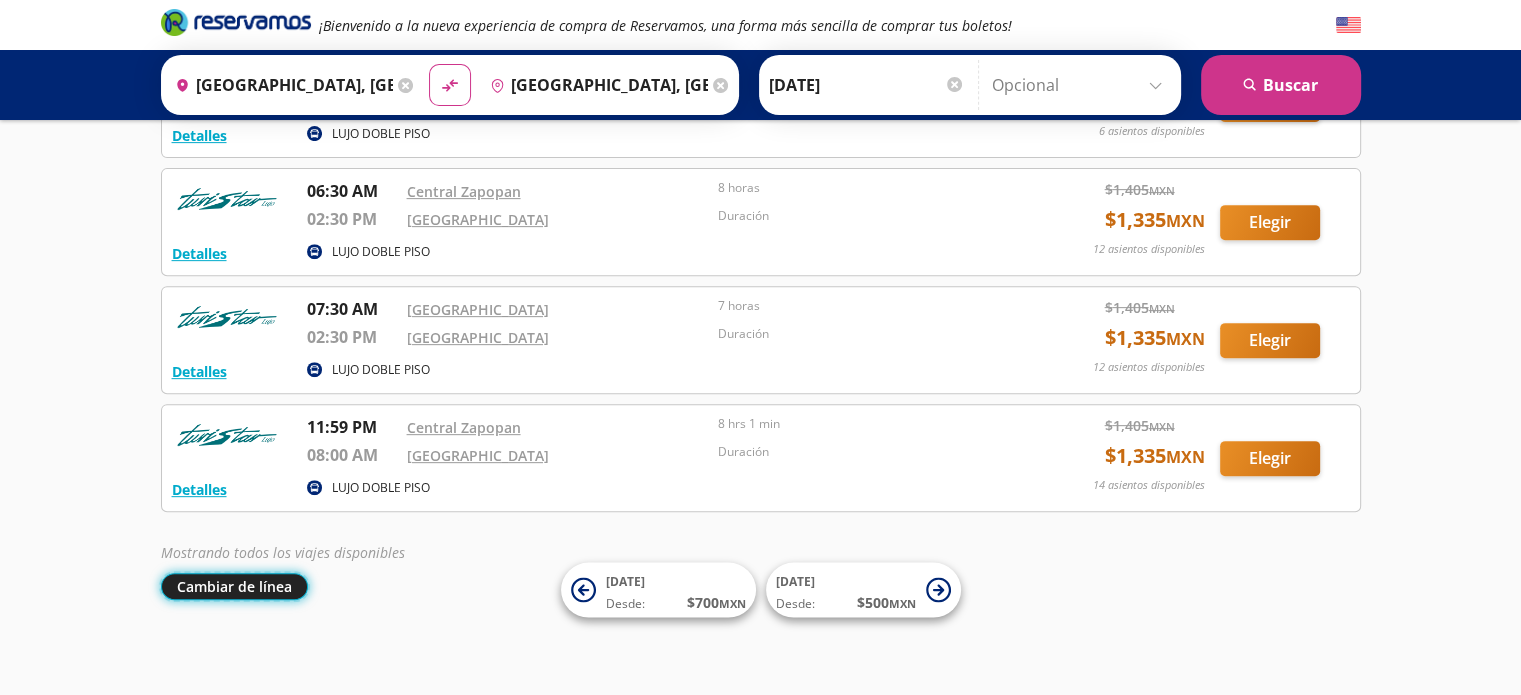 click on "Cambiar de línea" at bounding box center [234, 586] 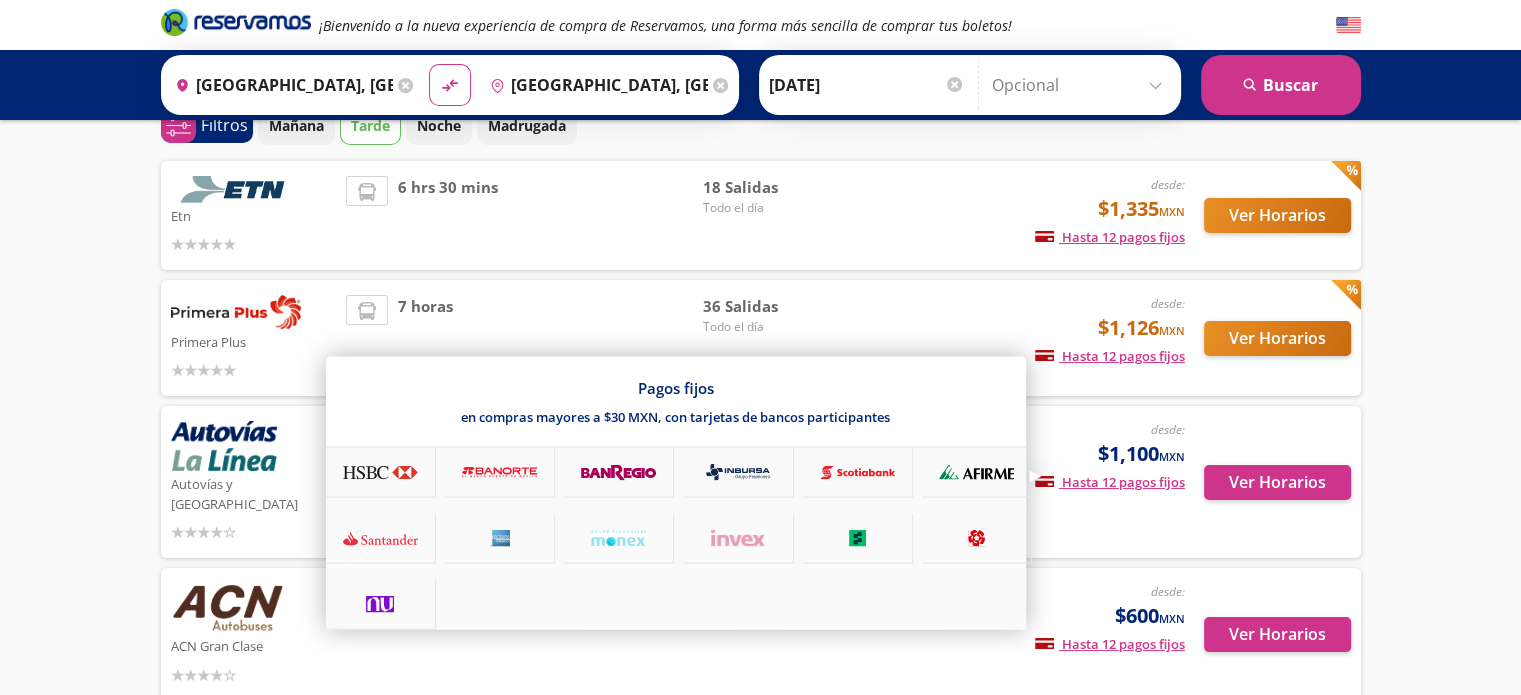 scroll, scrollTop: 2, scrollLeft: 0, axis: vertical 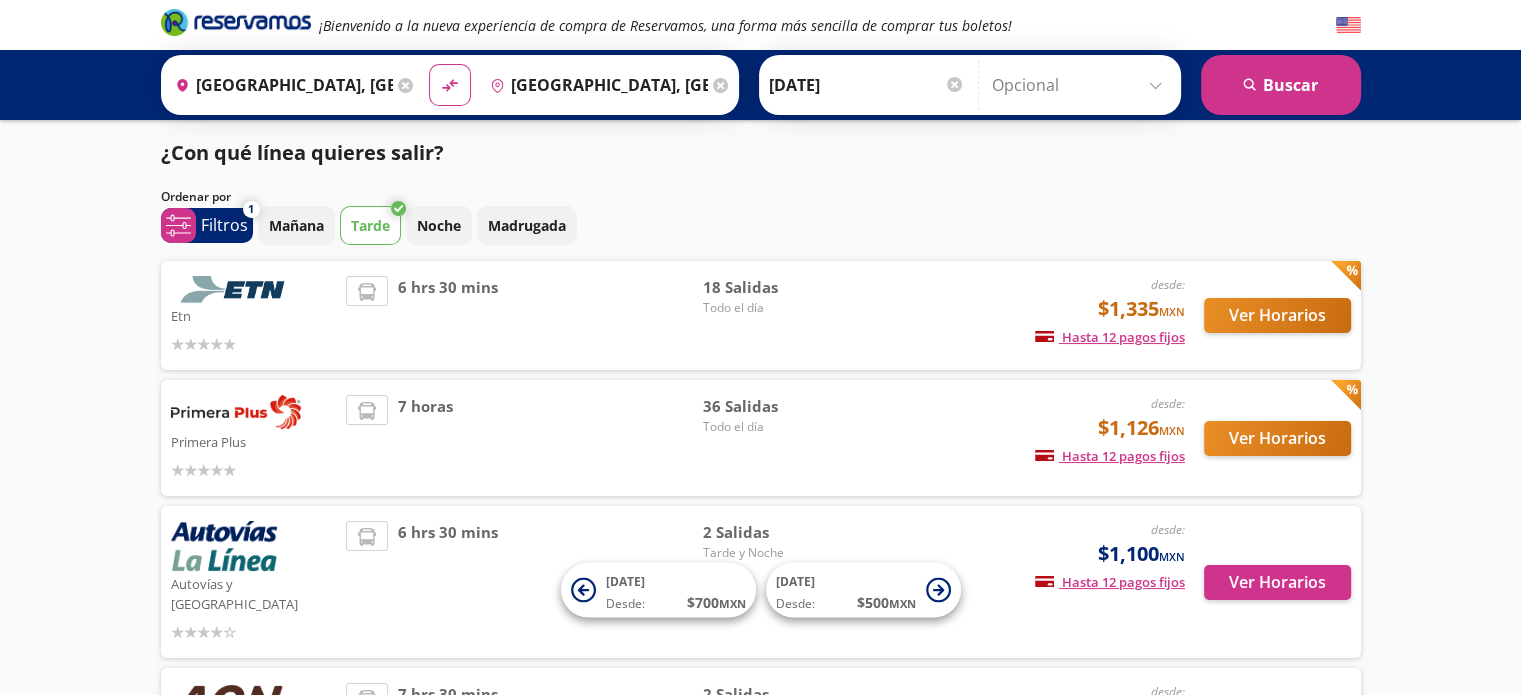 click on "Mañana Tarde Noche Madrugada" at bounding box center [809, 225] 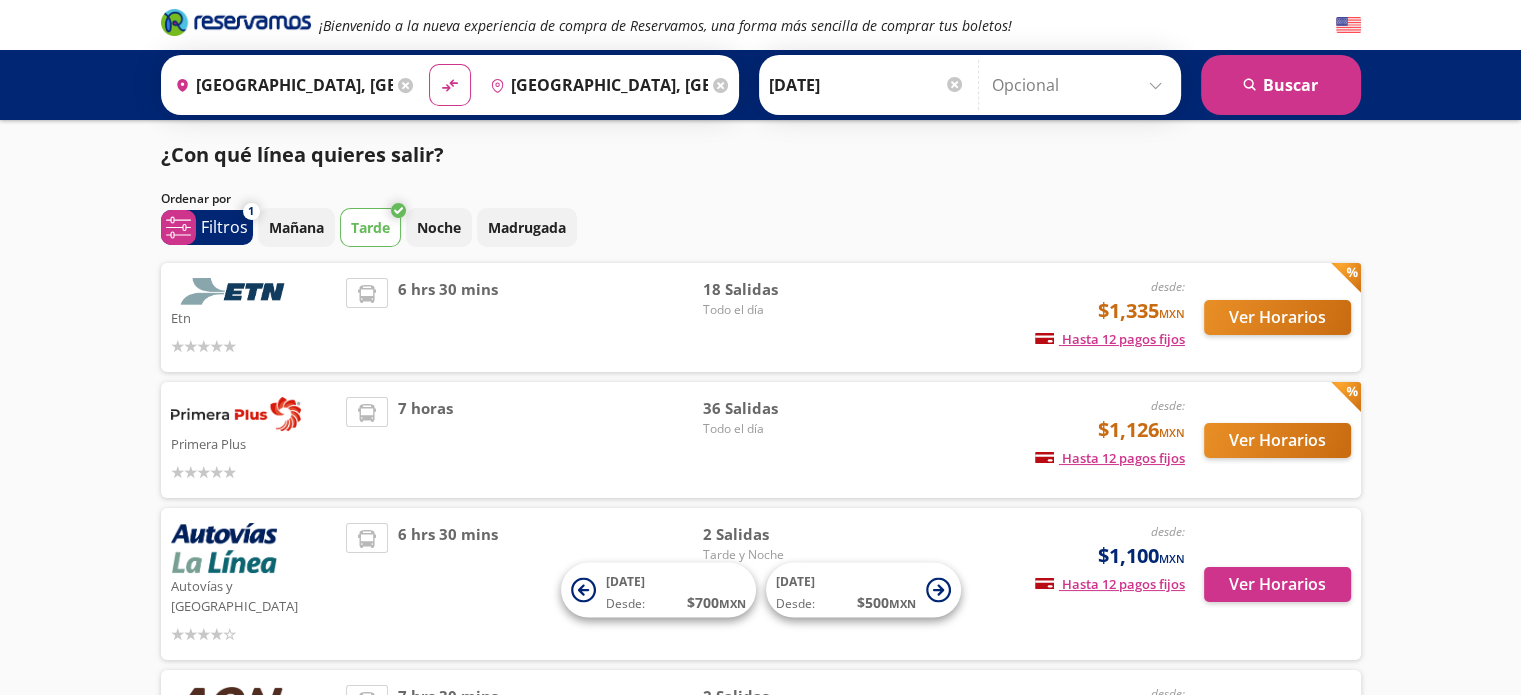 click on "¿Con qué línea quieres salir? Ordenar por 1 system-uicons:filtering Filtros chevron Mañana Tarde Noche Madrugada Etn desde: $1,335  MXN   Hasta 12 pagos fijos Pagos fijos en compras mayores a $30 MXN, con tarjetas de bancos participantes 6 hrs 30 mins 18 Salidas Todo el día Ver Horarios Primera Plus desde: $1,126  MXN   Hasta 12 pagos fijos Pagos fijos en compras mayores a $30 MXN, con tarjetas de bancos participantes 7 horas 36 Salidas Todo el día Ver Horarios Autovías y La Línea desde: $1,100  MXN   Hasta 12 pagos fijos Pagos fijos en compras mayores a $30 MXN, con tarjetas de bancos participantes 6 hrs 30 mins 2 Salidas Tarde y Noche Ver Horarios ACN Gran Clase desde: $600  MXN   Hasta 12 pagos fijos Pagos fijos en compras mayores a $30 MXN, con tarjetas de bancos participantes 7 hrs 30 mins 2 Salidas Tarde Ver Horarios Otras lineas que te podrían interesar Turistar Lujo desde: $1,335  MXN   Hasta 12 pagos fijos Pagos fijos en compras mayores a $30 MXN, con tarjetas de bancos participantes desde:" at bounding box center [761, 838] 